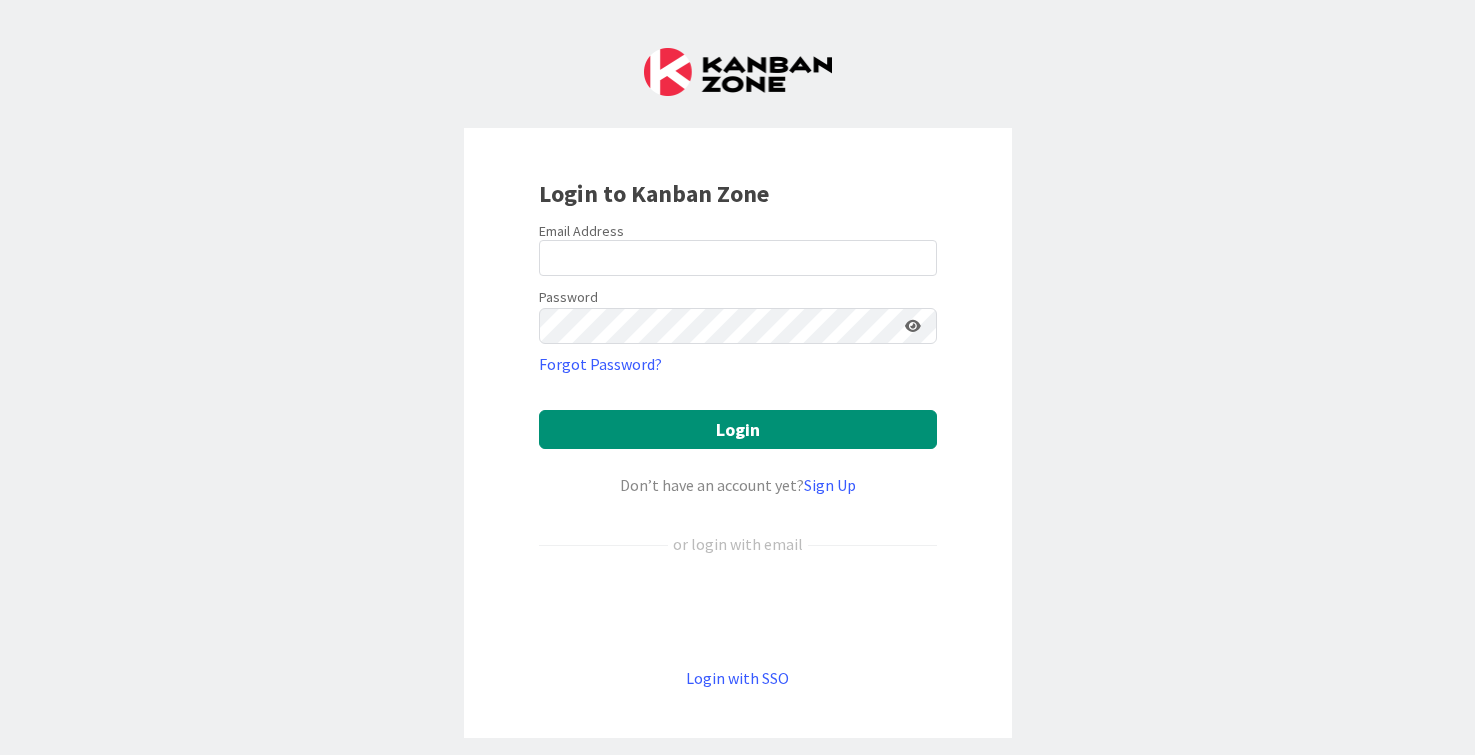 scroll, scrollTop: 0, scrollLeft: 0, axis: both 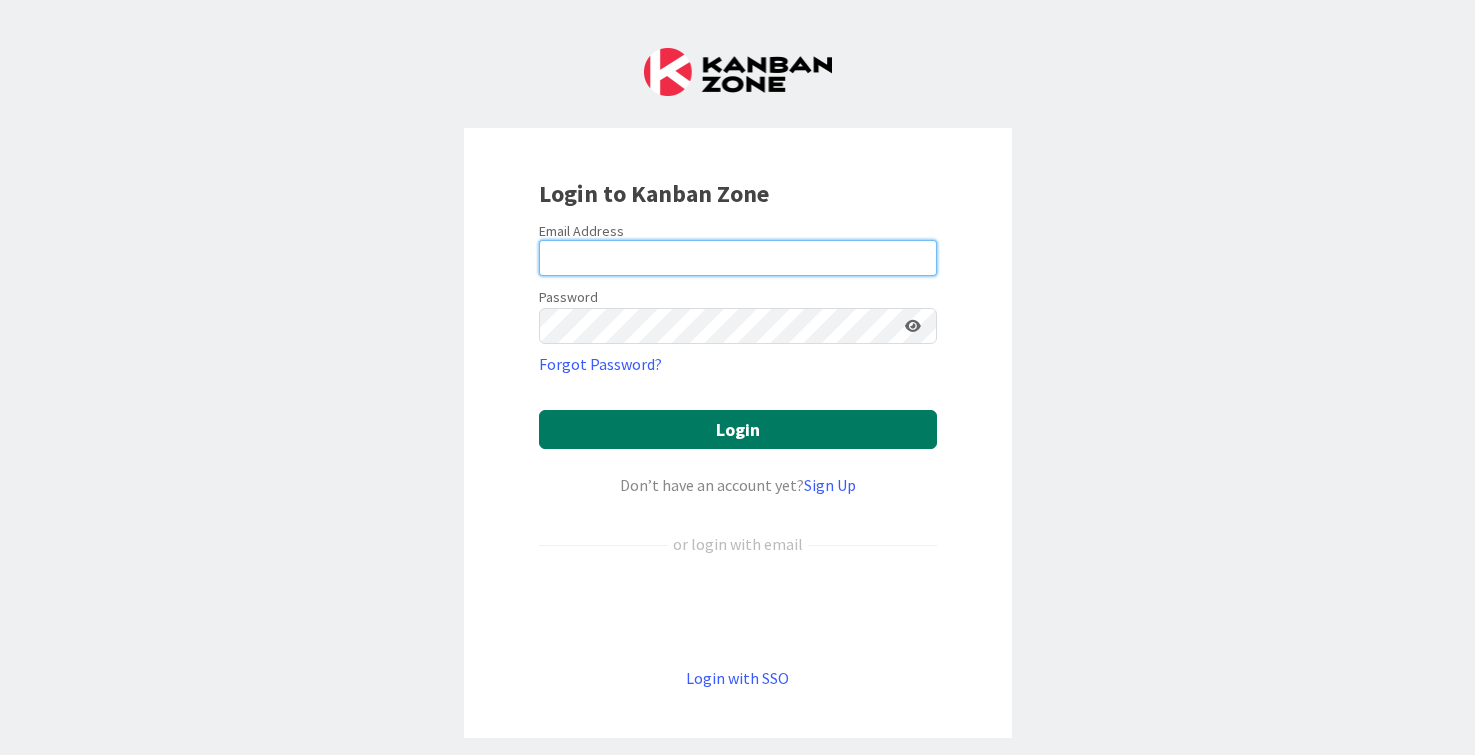type on "[EMAIL]" 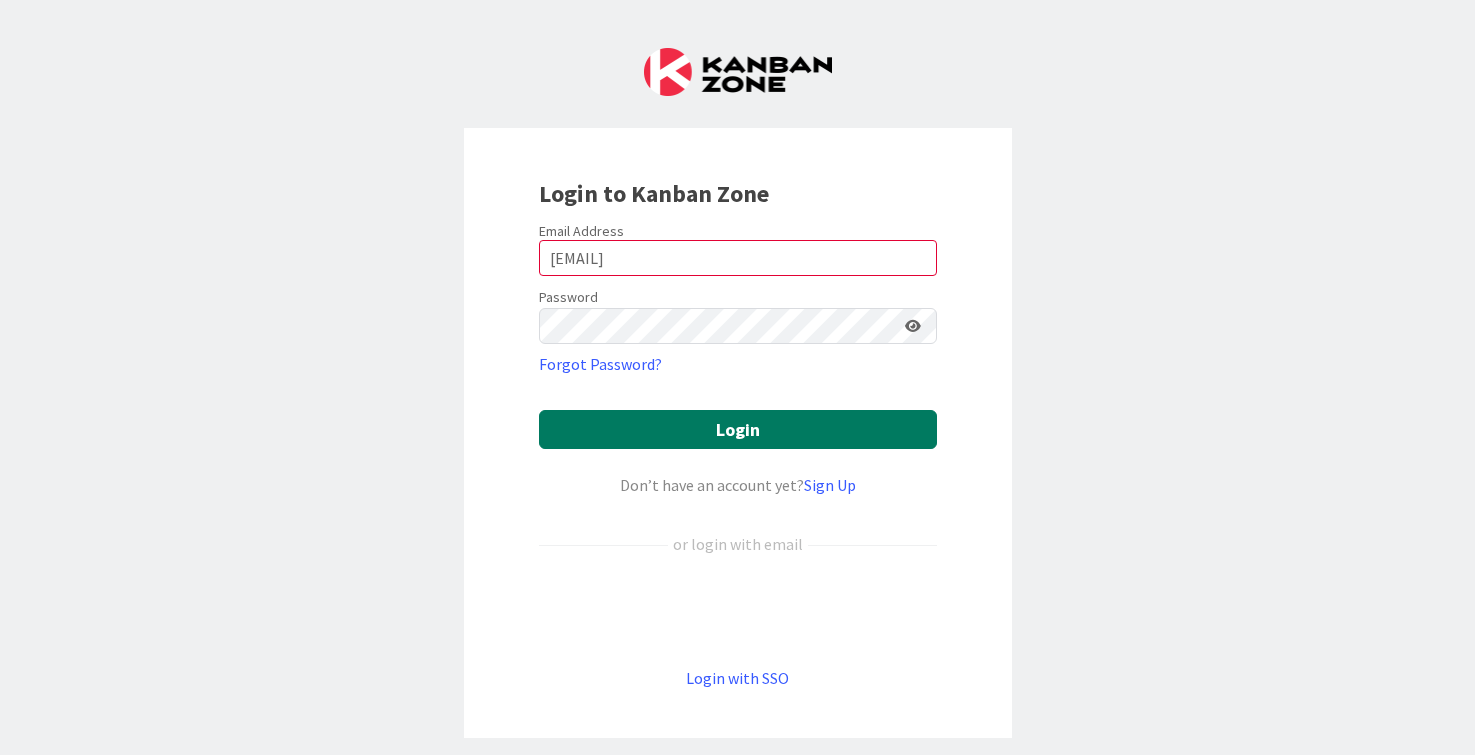 click on "Login" at bounding box center (738, 429) 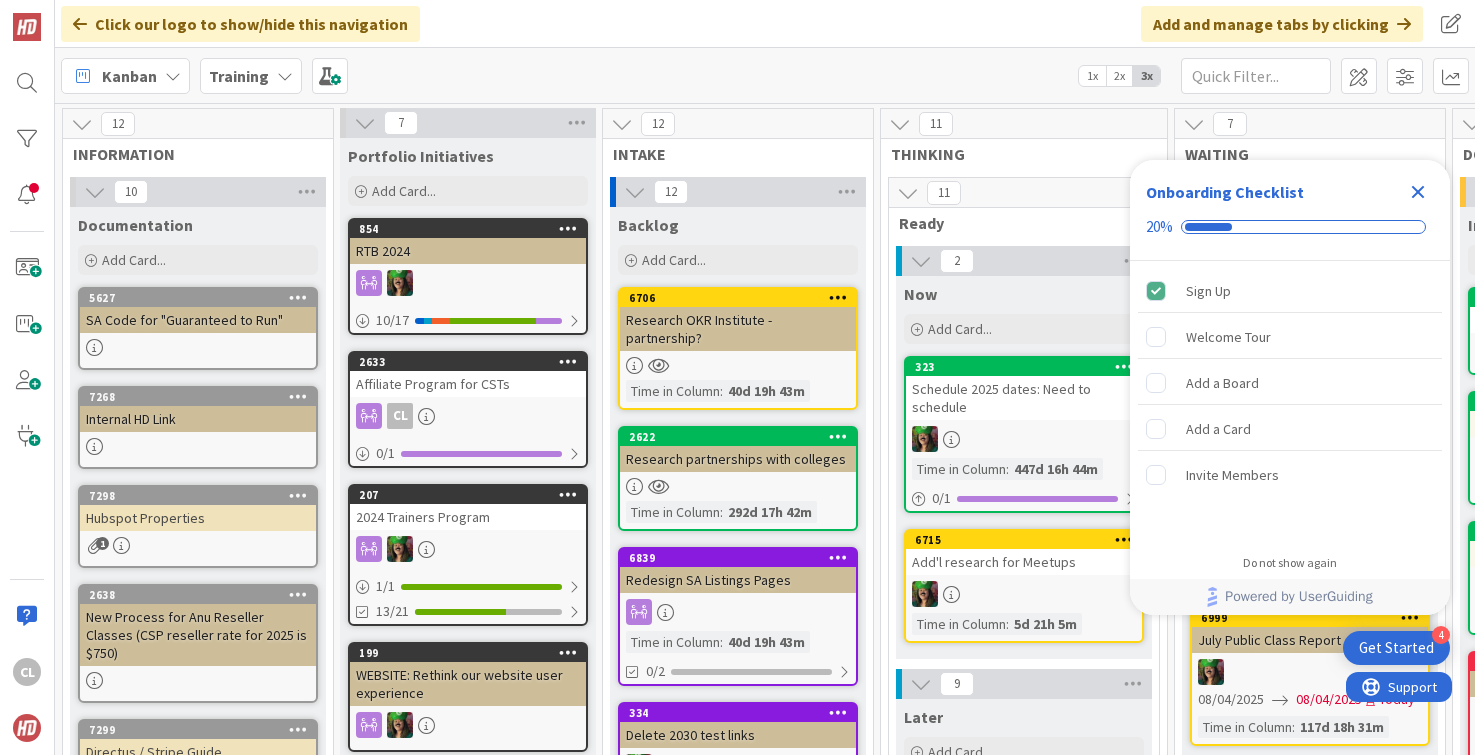 scroll, scrollTop: 0, scrollLeft: 0, axis: both 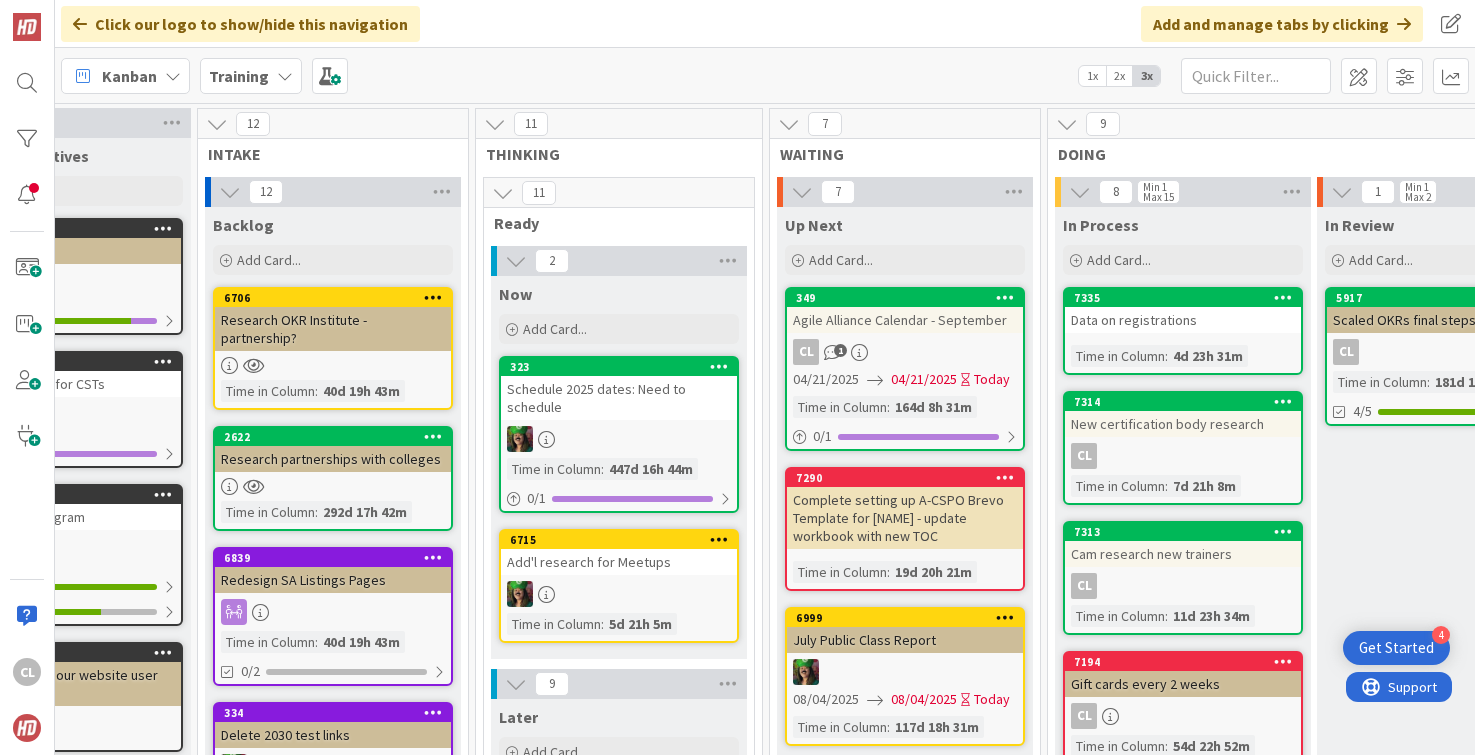 click on "Training" at bounding box center [251, 76] 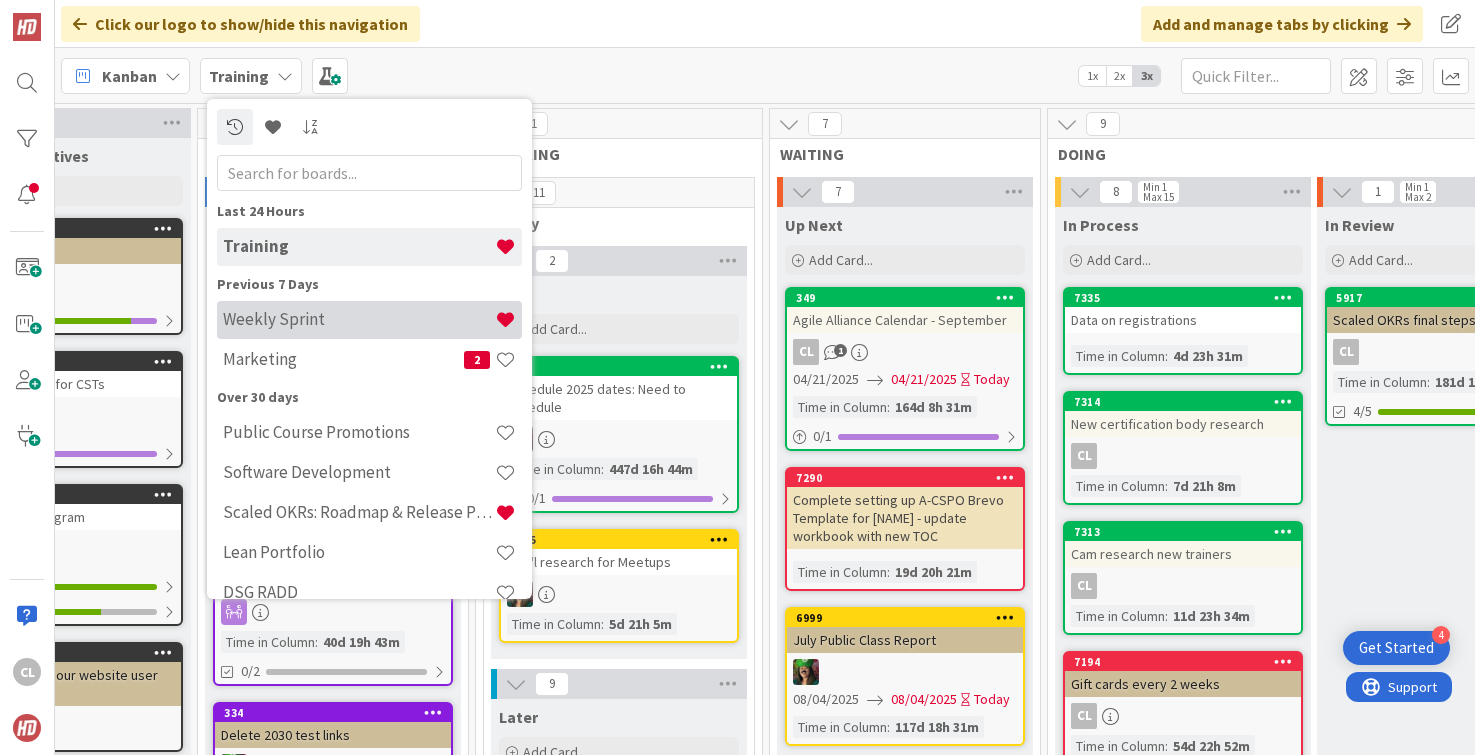click on "Weekly Sprint" at bounding box center (359, 319) 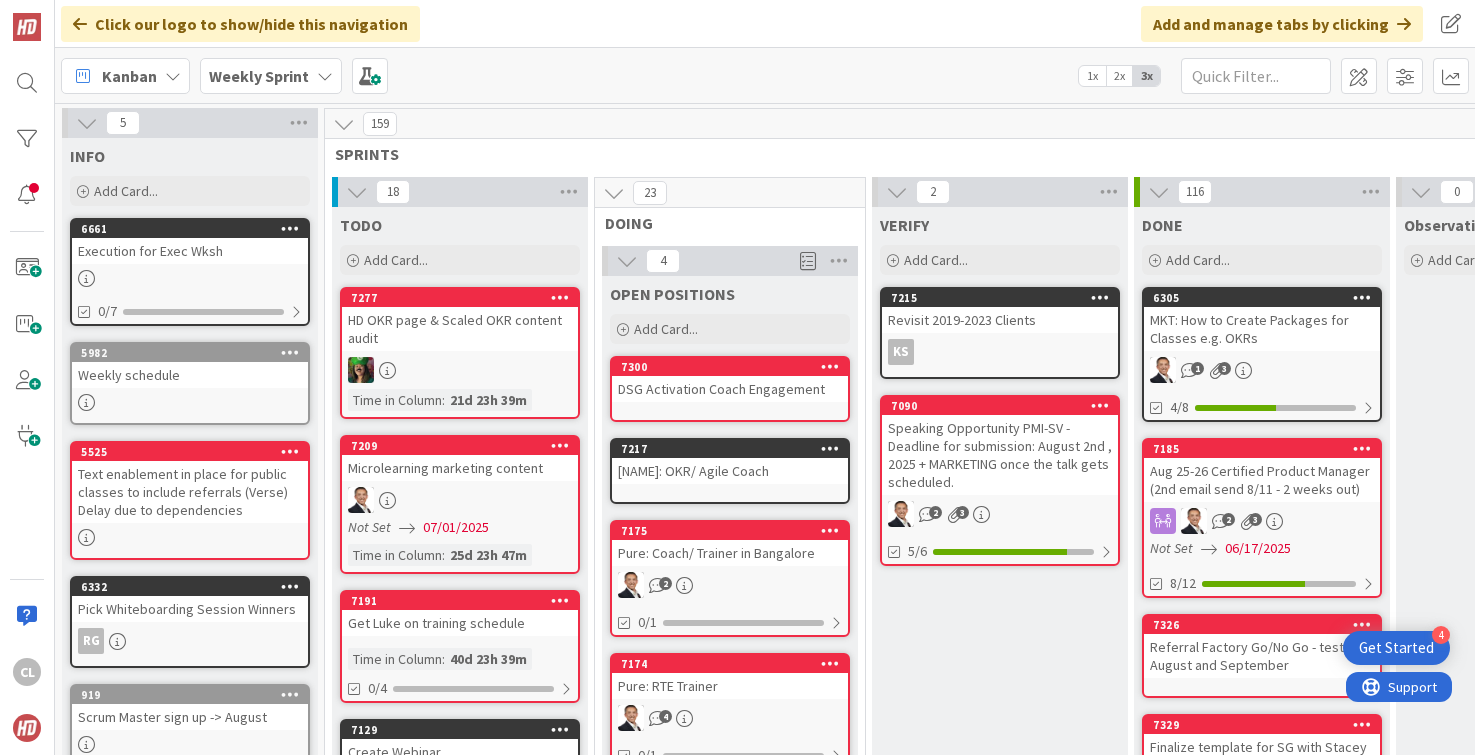 scroll, scrollTop: 0, scrollLeft: 0, axis: both 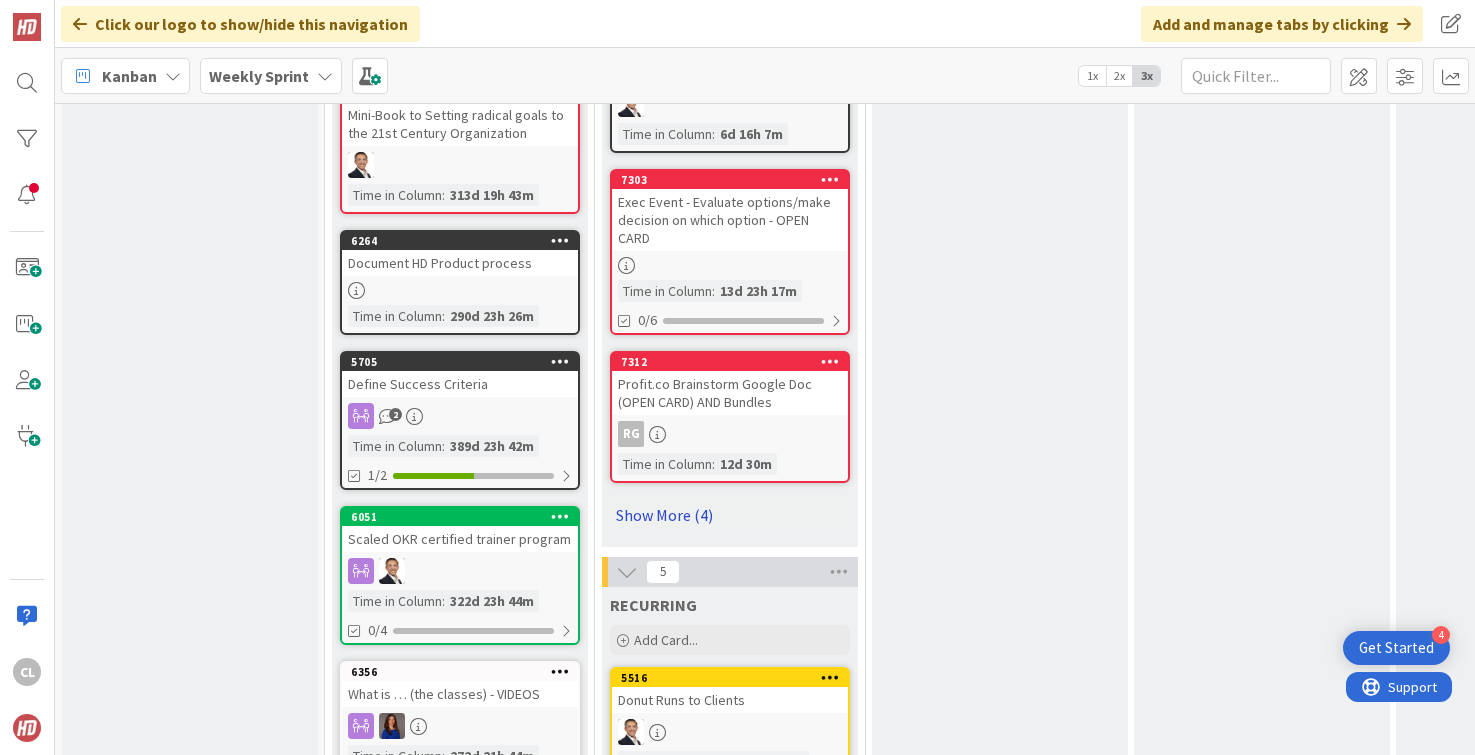 click on "Show More (4)" at bounding box center (730, 515) 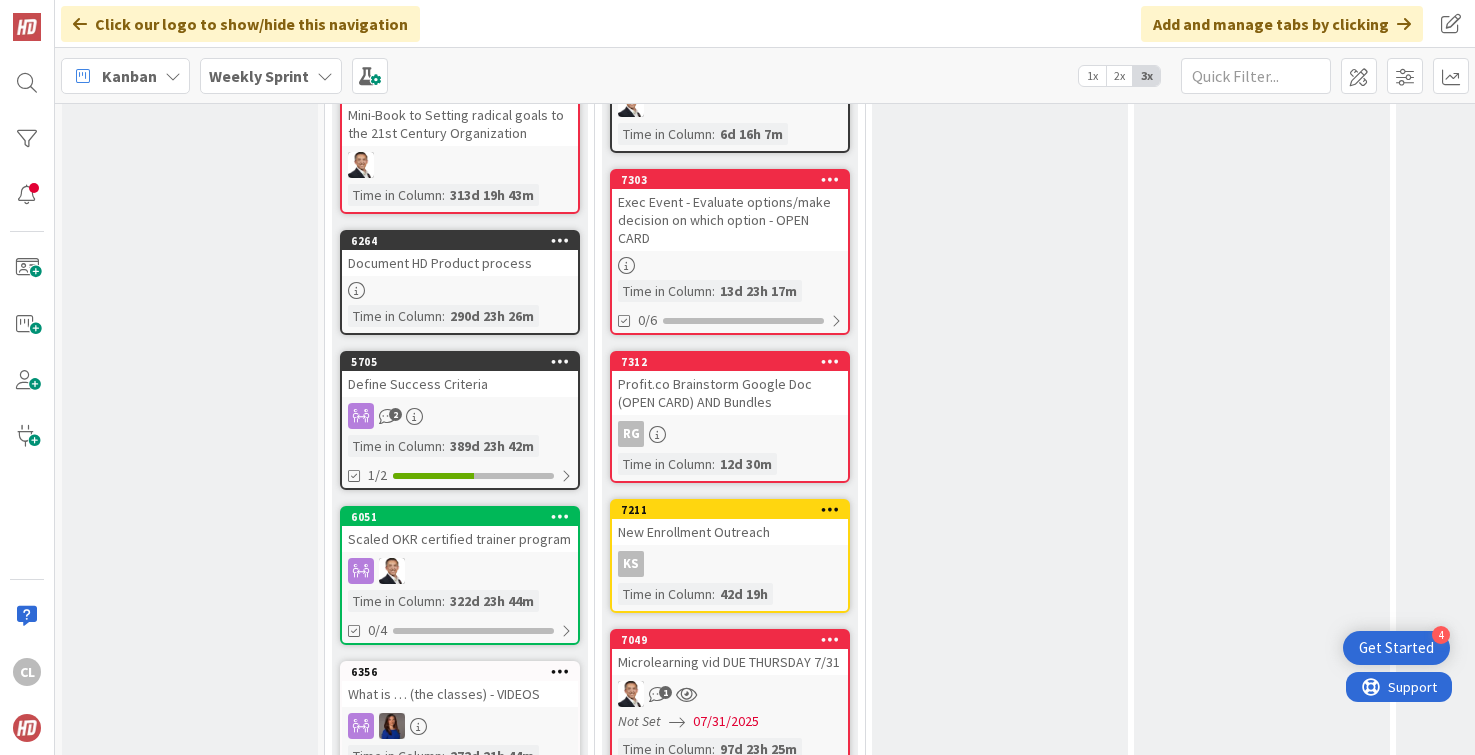 scroll, scrollTop: 1899, scrollLeft: 0, axis: vertical 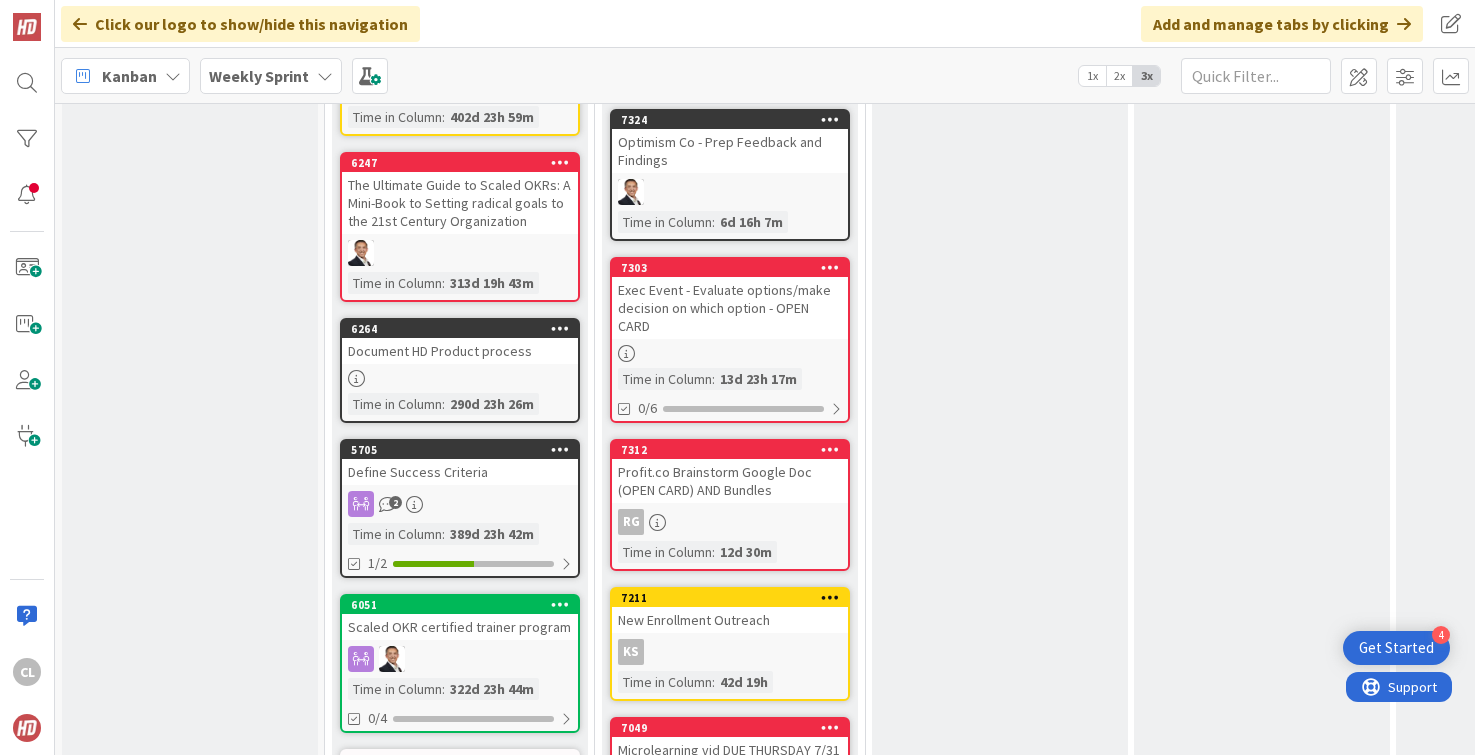 click on "Exec Event - Evaluate options/make decision on which option - OPEN CARD" at bounding box center [730, 308] 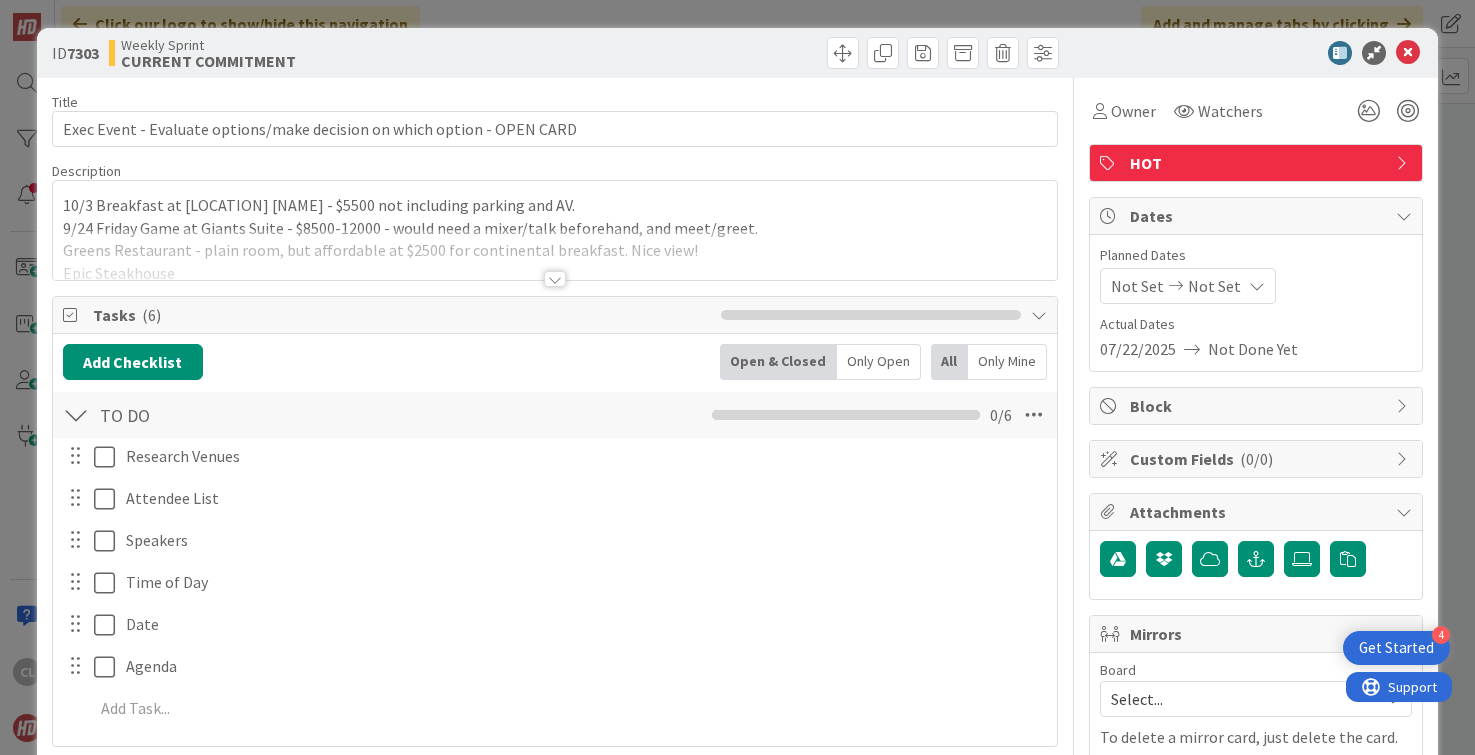 scroll, scrollTop: 0, scrollLeft: 0, axis: both 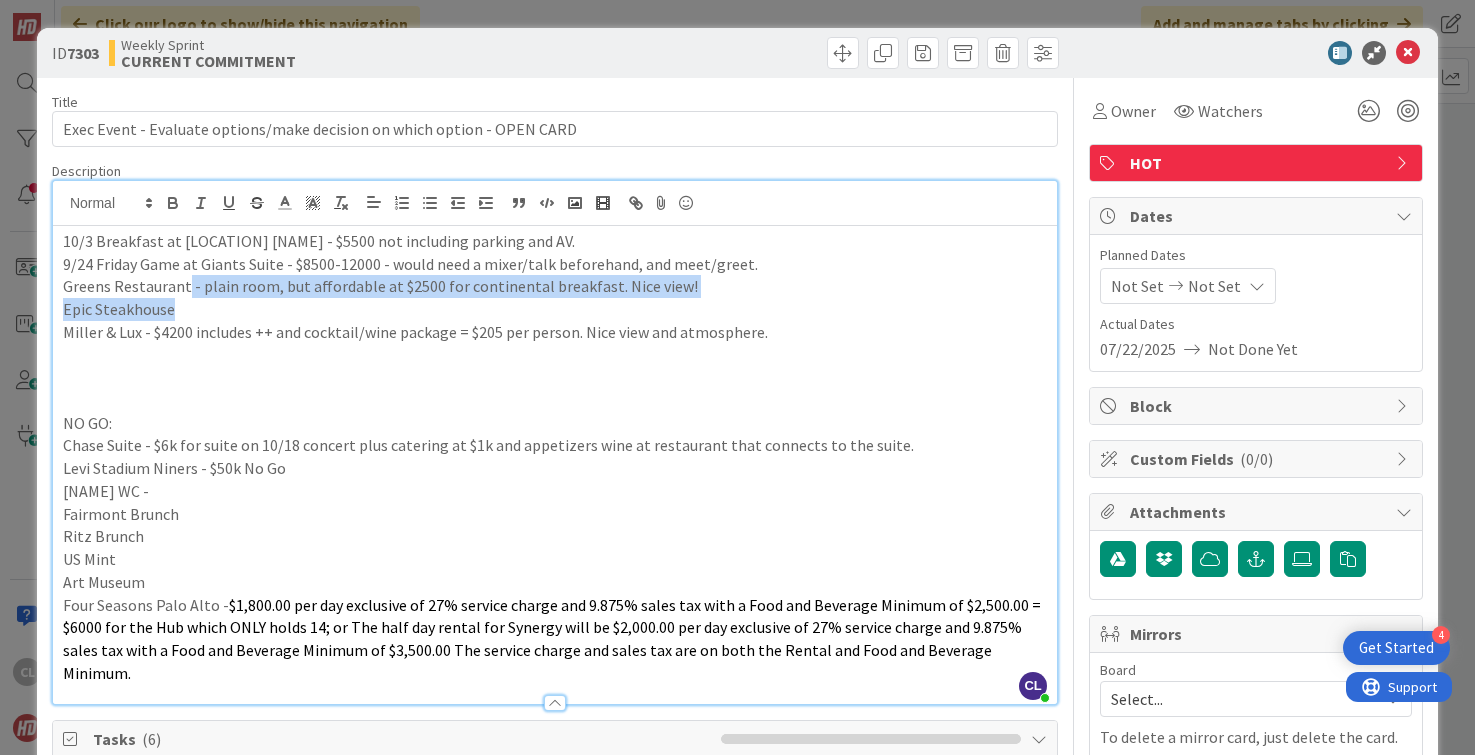 drag, startPoint x: 573, startPoint y: 311, endPoint x: 186, endPoint y: 289, distance: 387.62482 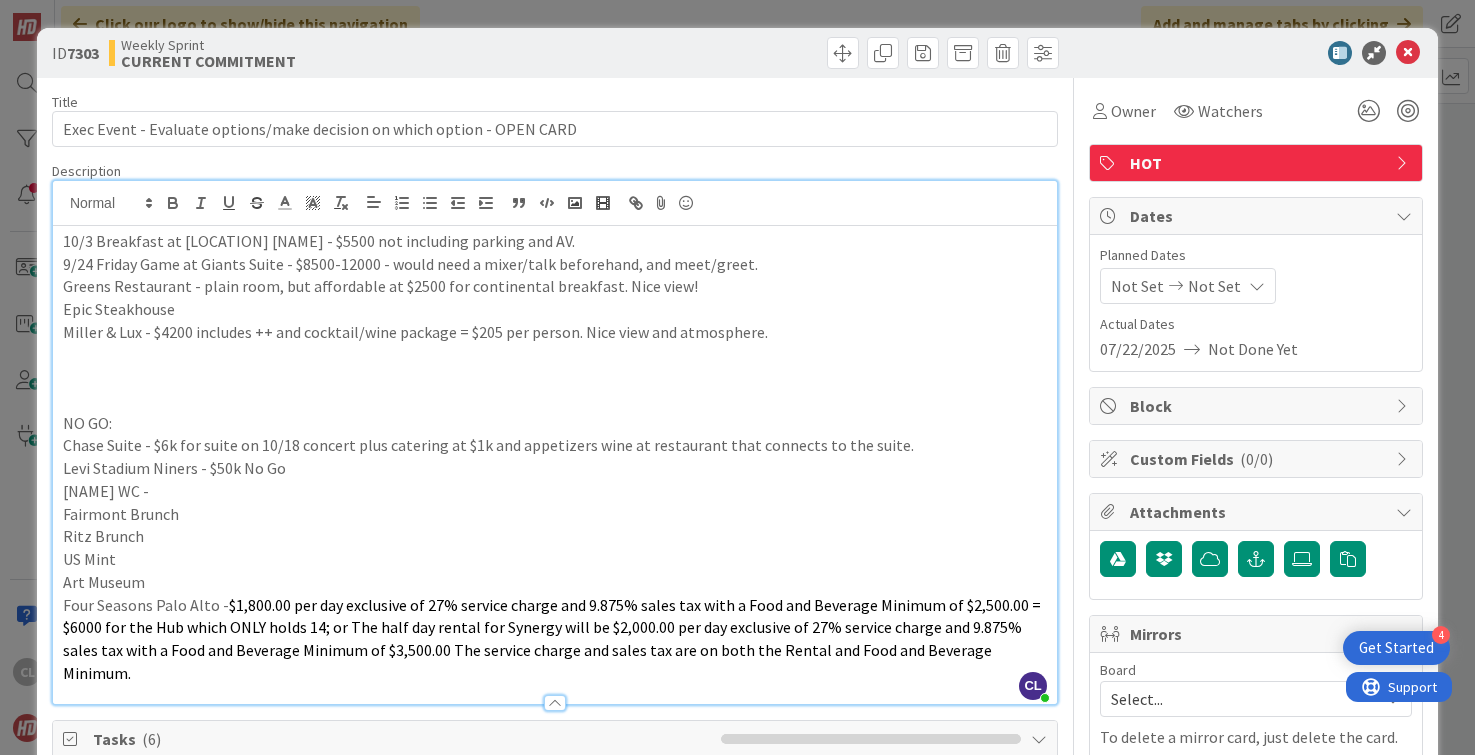 click on "Epic Steakhouse" at bounding box center (555, 309) 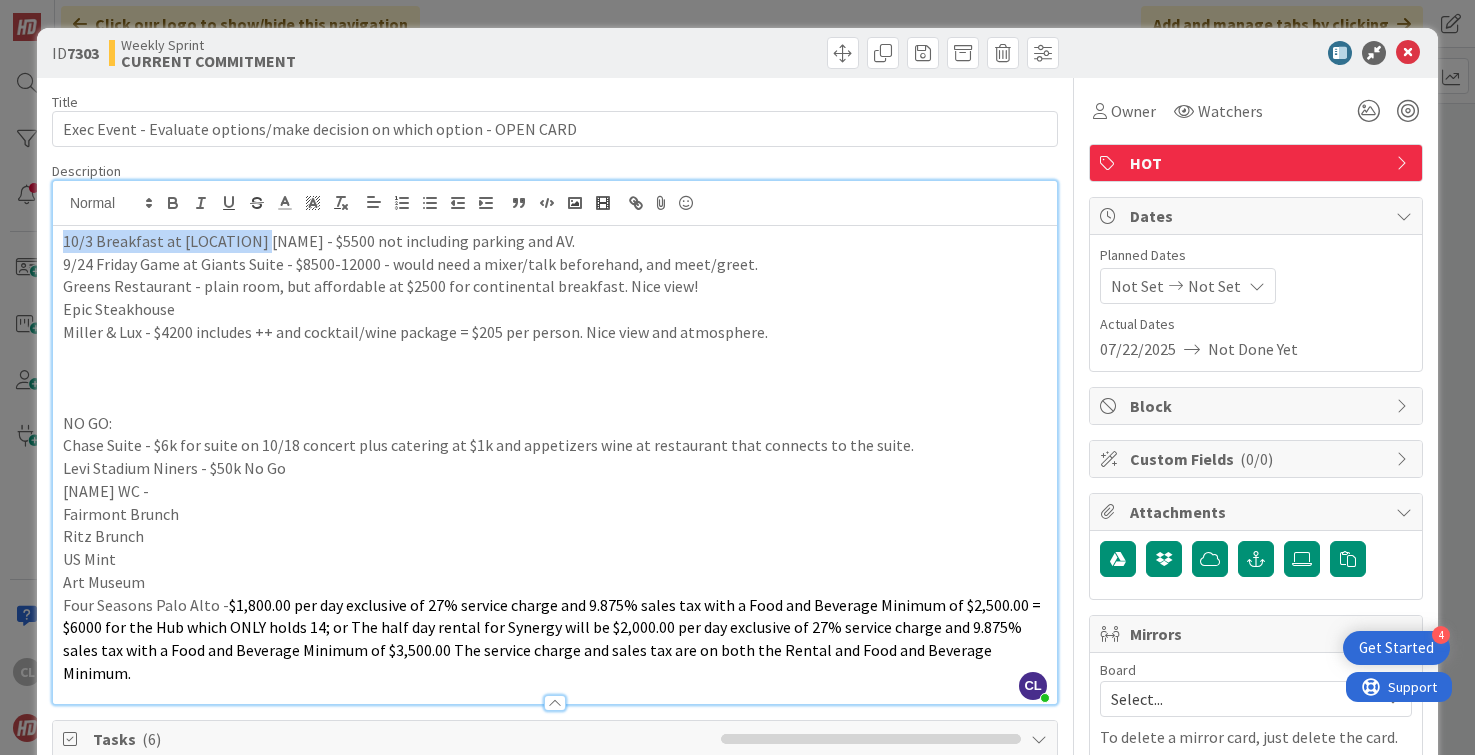 drag, startPoint x: 249, startPoint y: 242, endPoint x: 31, endPoint y: 245, distance: 218.02065 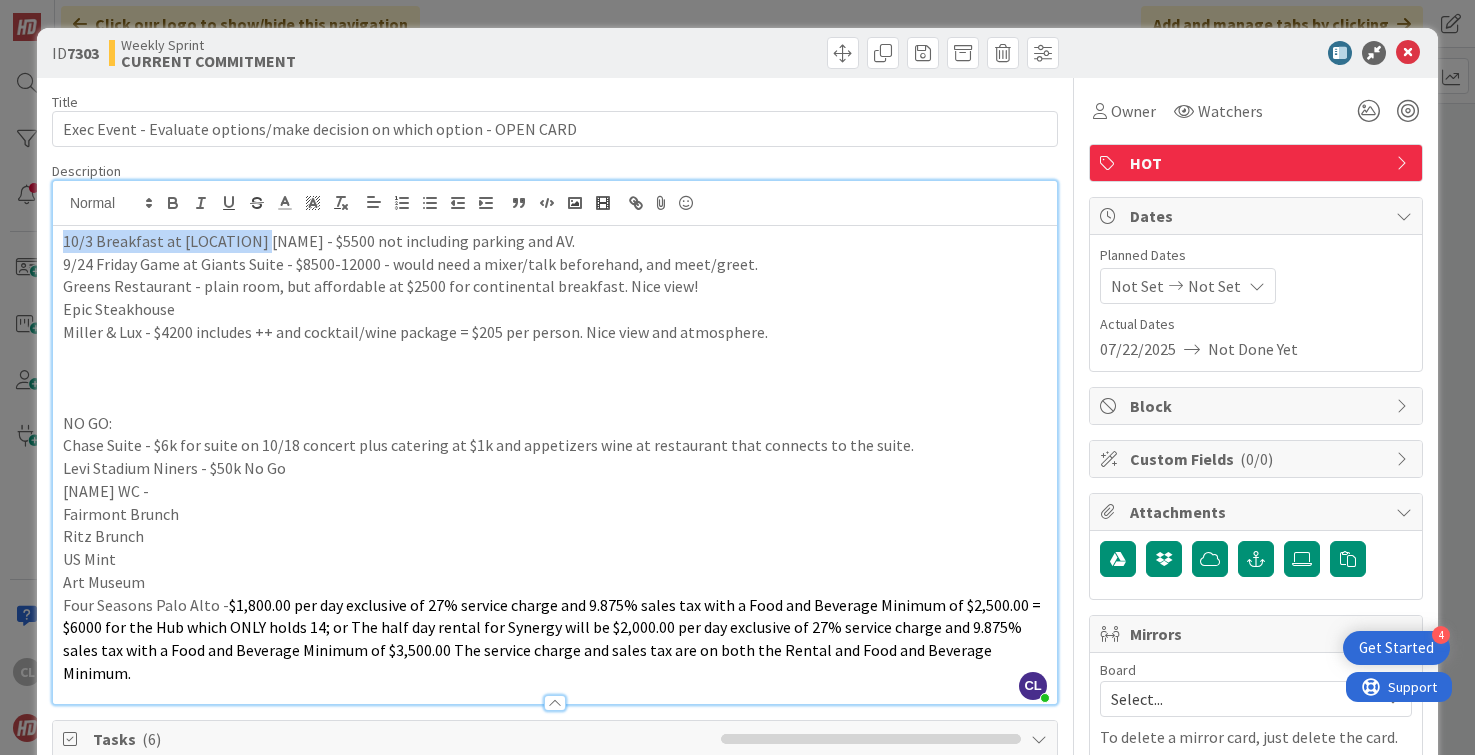 click on "ID 7303 Weekly Sprint CURRENT COMMITMENT Title 71 / 128 Exec Event - Evaluate options/make decision on which option - OPEN CARD Description CL Cameron Louie just joined 10/3 Breakfast at [LOCATION] [NAME] - $5500 not including parking and AV. 9/24 Friday Game at Giants Suite - $8500-12000 - would need a mixer/talk beforehand, and meet/greet. Greens Restaurant - plain room, but affordable at $2500 for continental breakfast. Nice view! Epic Steakhouse Miller & Lux - $4200 includes ++ and cocktail/wine package = $205 per person. Nice view and atmosphere. NO GO: Chase Suite - $6k for suite on 10/18 concert plus catering at $1k and appetizers wine at restaurant that connects to the suite. Levi Stadium Niners - $50k No Go [NAME] WC - Fairmont Brunch Ritz Brunch US Mint Art Museum Four Seasons Palo Alto - Owner Watchers HOT Tasks ( 6 ) Add Checklist Open & Closed Only Open All Only Mine TO DO Checklist Name 5 / 64 TO DO 0 / 6 Research Venues Update Cancel Attendee List Update Cancel Speakers Update Cancel Update" at bounding box center [737, 377] 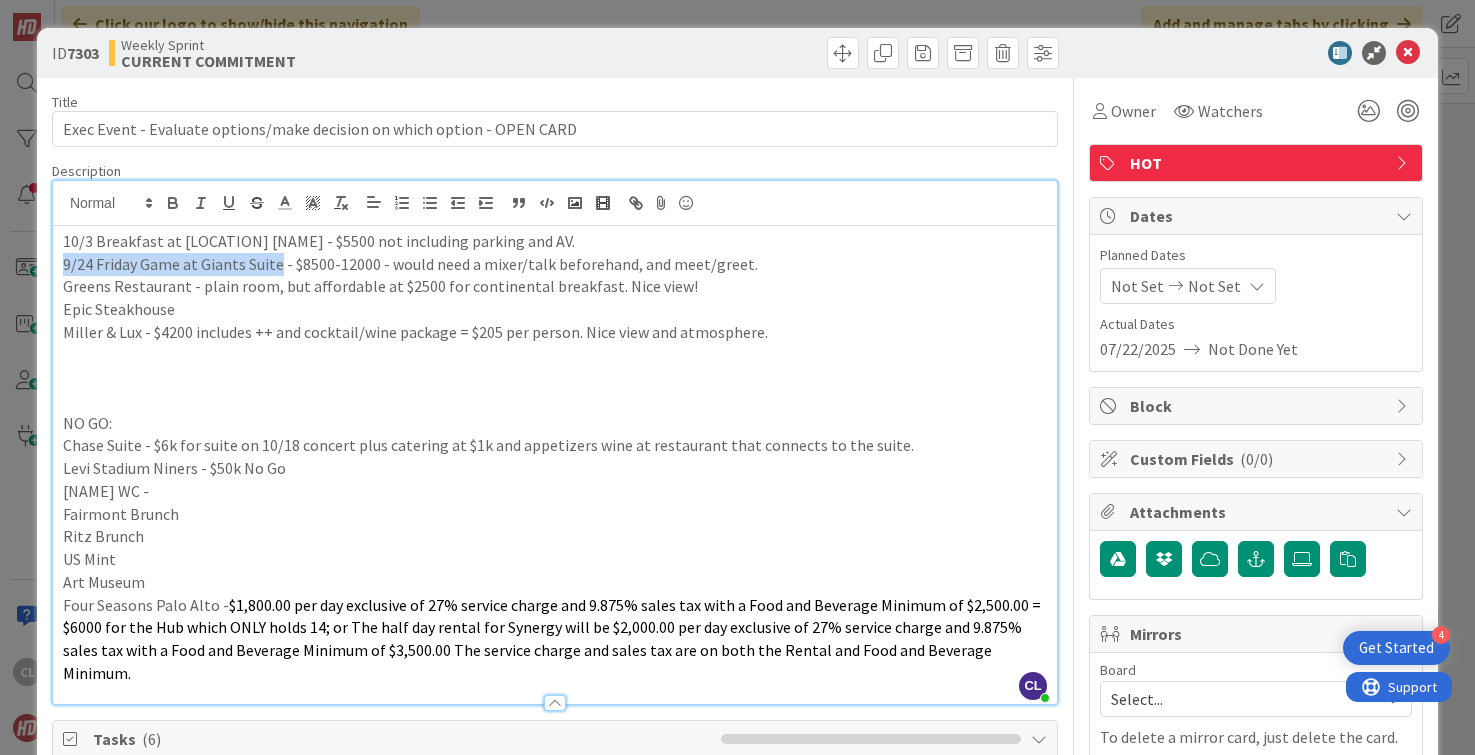 drag, startPoint x: 276, startPoint y: 265, endPoint x: 41, endPoint y: 266, distance: 235.00212 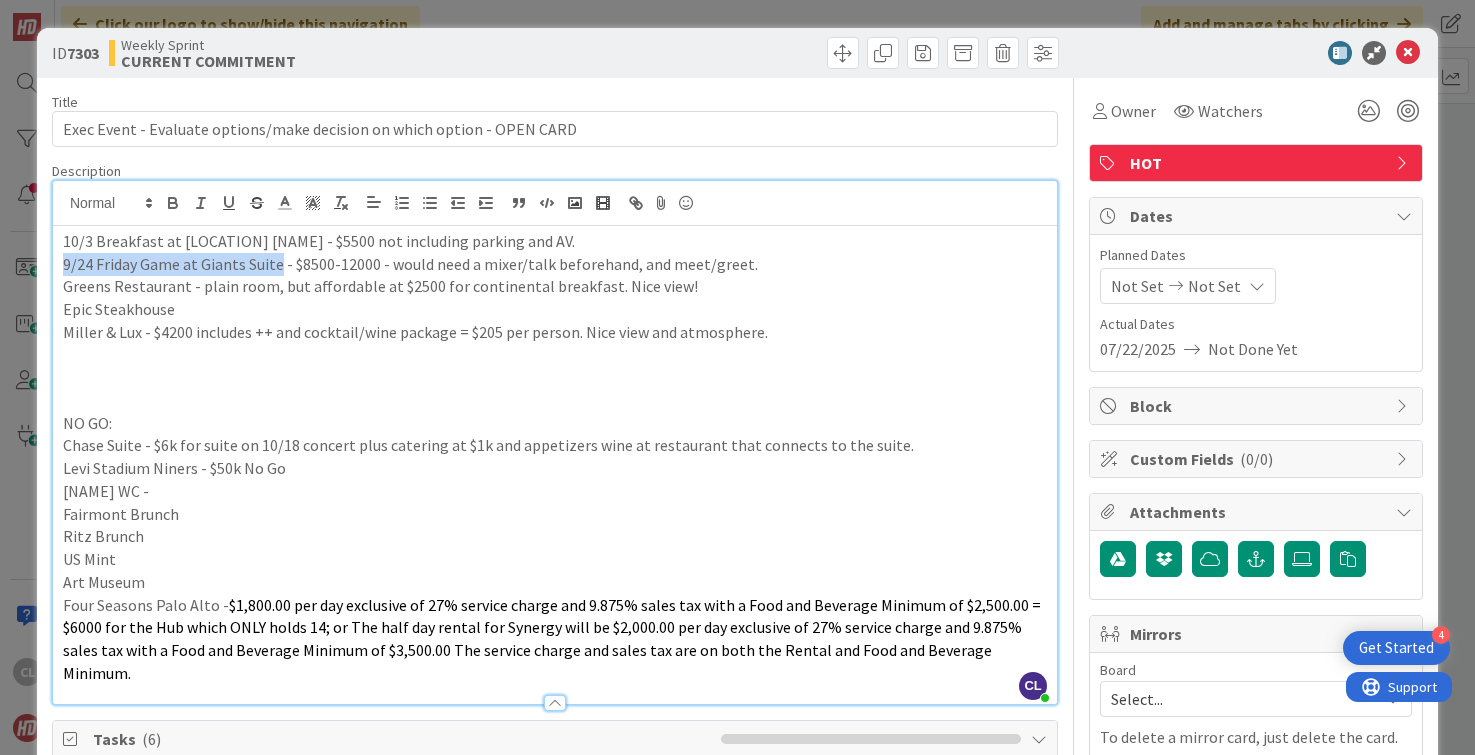 click on "ID 7303 Weekly Sprint CURRENT COMMITMENT Title 71 / 128 Exec Event - Evaluate options/make decision on which option - OPEN CARD Description CL Cameron Louie just joined 10/3 Breakfast at [LOCATION] [NAME] - $5500 not including parking and AV. 9/24 Friday Game at Giants Suite - $8500-12000 - would need a mixer/talk beforehand, and meet/greet. Greens Restaurant - plain room, but affordable at $2500 for continental breakfast. Nice view! Epic Steakhouse Miller & Lux - $4200 includes ++ and cocktail/wine package = $205 per person. Nice view and atmosphere. NO GO: Chase Suite - $6k for suite on 10/18 concert plus catering at $1k and appetizers wine at restaurant that connects to the suite. Levi Stadium Niners - $50k No Go [NAME] WC - Fairmont Brunch Ritz Brunch US Mint Art Museum Four Seasons Palo Alto - Owner Watchers HOT Tasks ( 6 ) Add Checklist Open & Closed Only Open All Only Mine TO DO Checklist Name 5 / 64 TO DO 0 / 6 Research Venues Update Cancel Attendee List Update Cancel Speakers Update Cancel Update" at bounding box center [737, 1015] 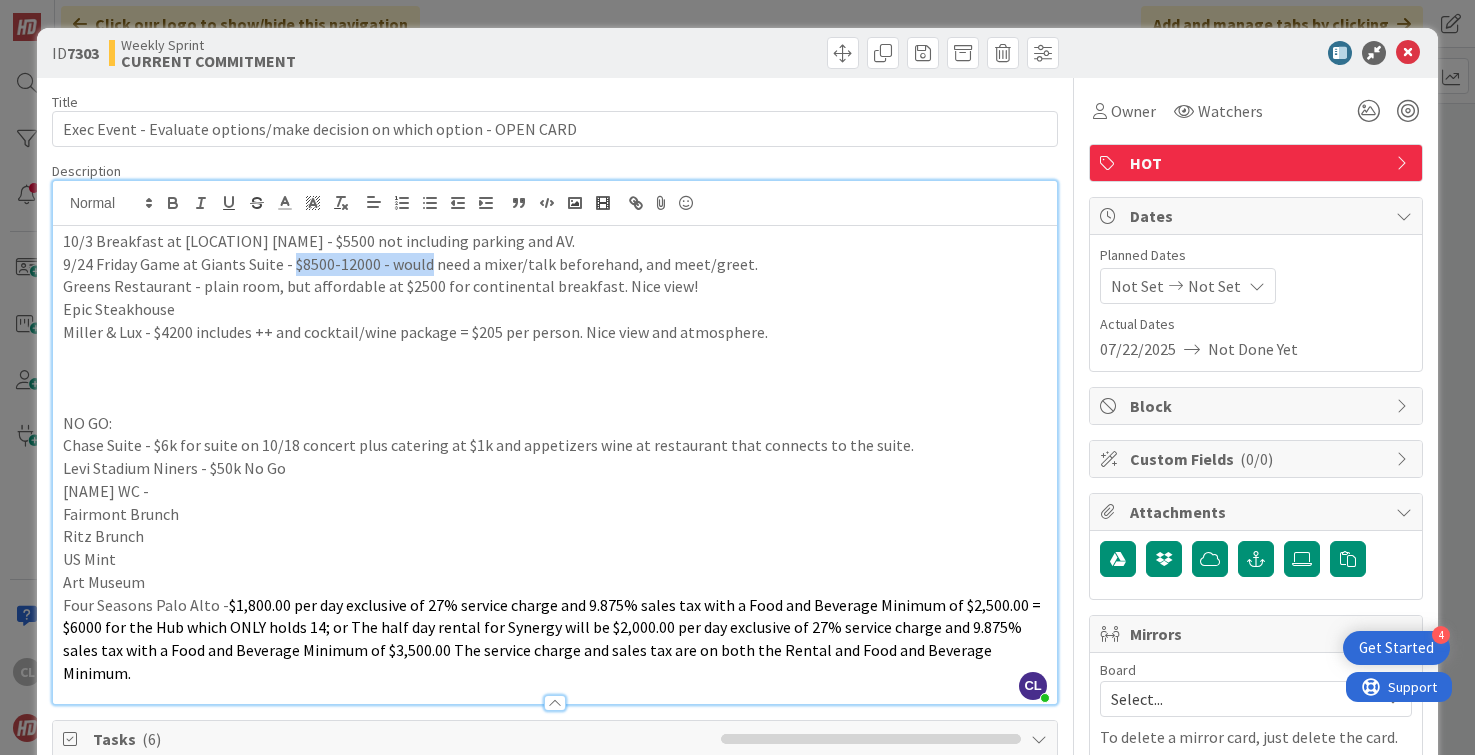 drag, startPoint x: 293, startPoint y: 262, endPoint x: 427, endPoint y: 264, distance: 134.01492 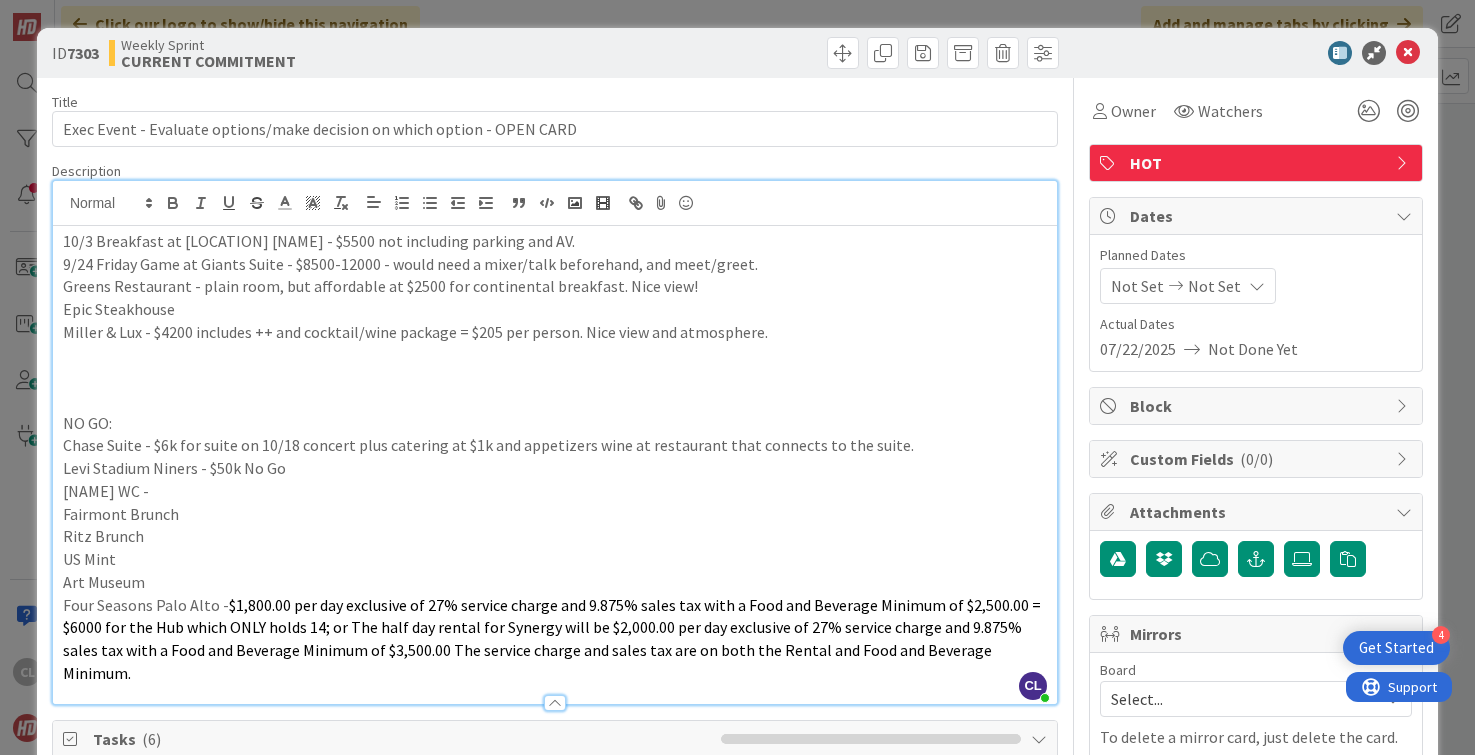 click on "9/24 Friday Game at Giants Suite - $8500-12000 - would need a mixer/talk beforehand, and meet/greet." at bounding box center (555, 264) 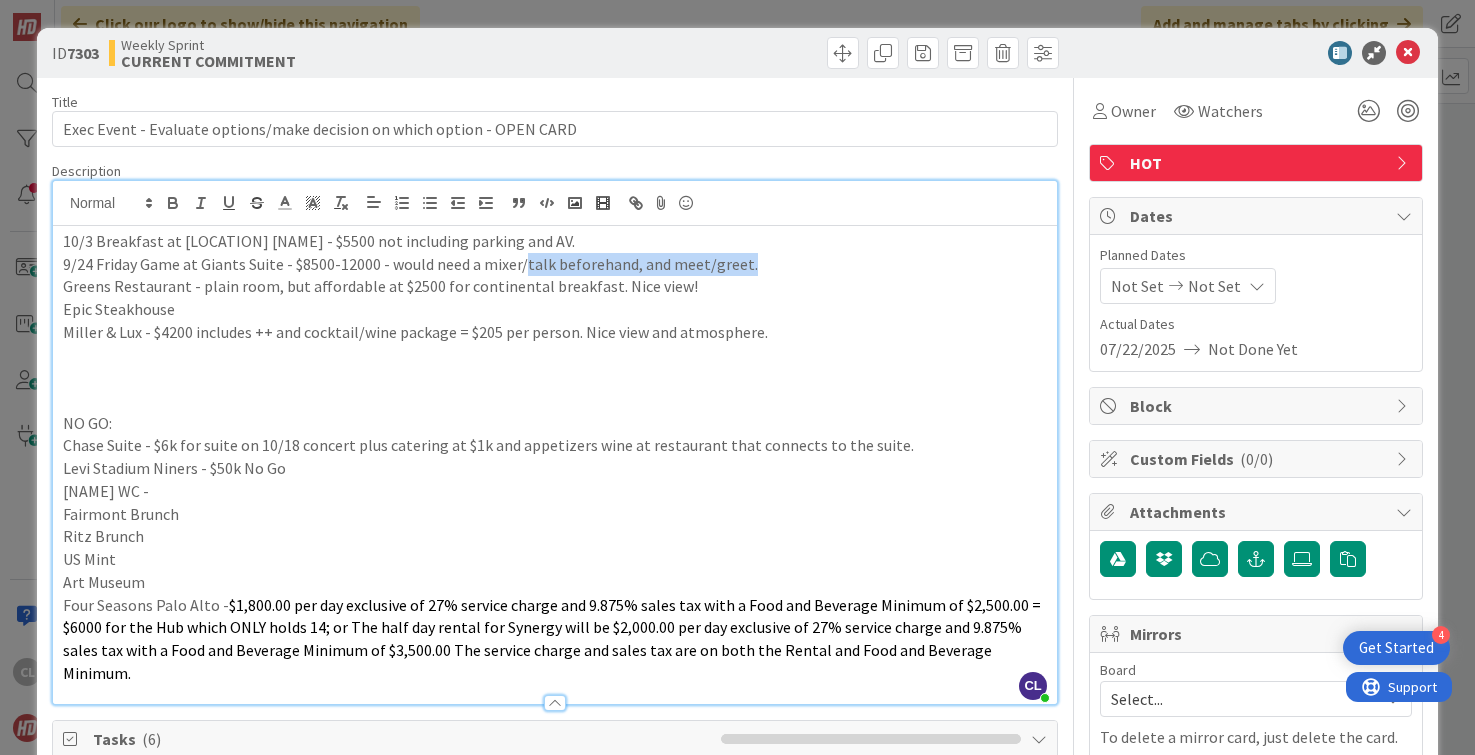 drag, startPoint x: 745, startPoint y: 268, endPoint x: 524, endPoint y: 265, distance: 221.02036 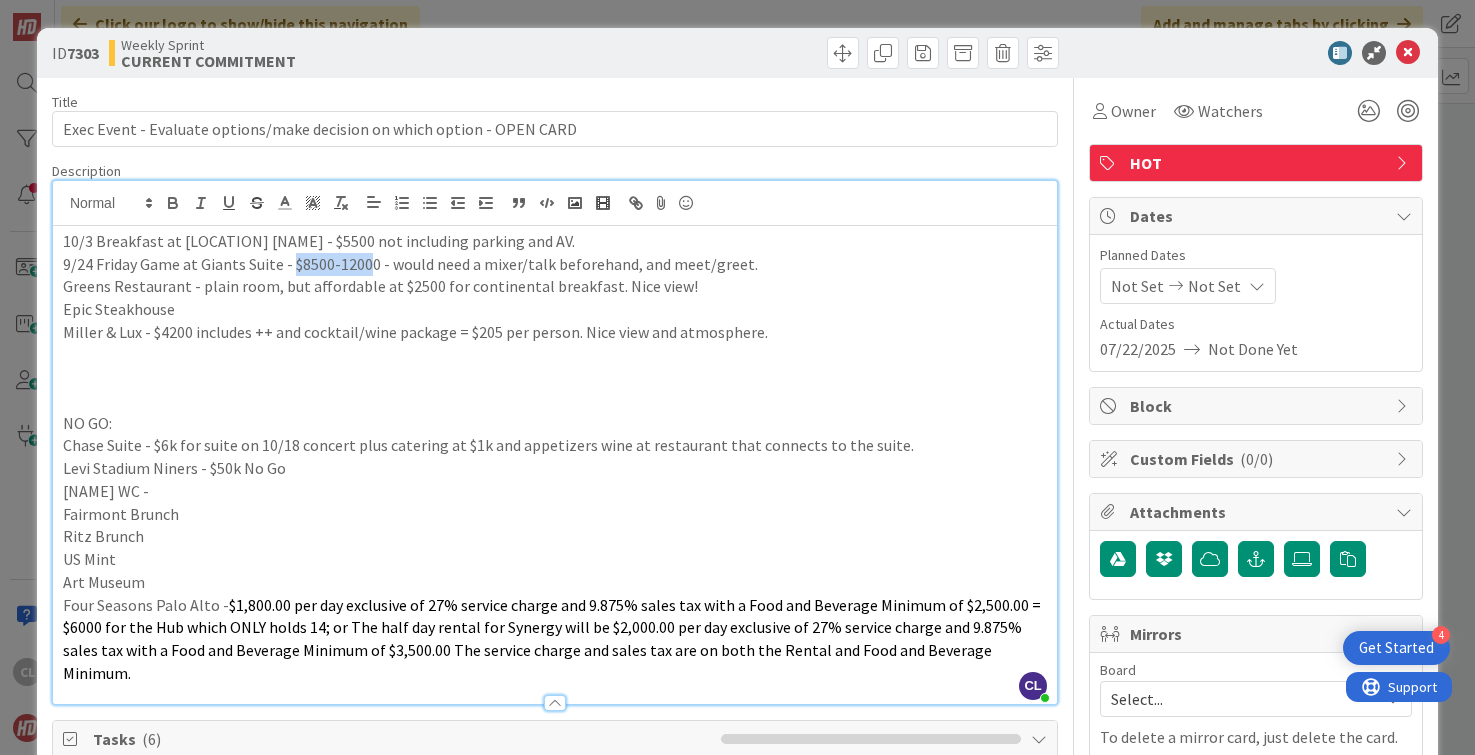 drag, startPoint x: 290, startPoint y: 263, endPoint x: 367, endPoint y: 264, distance: 77.00649 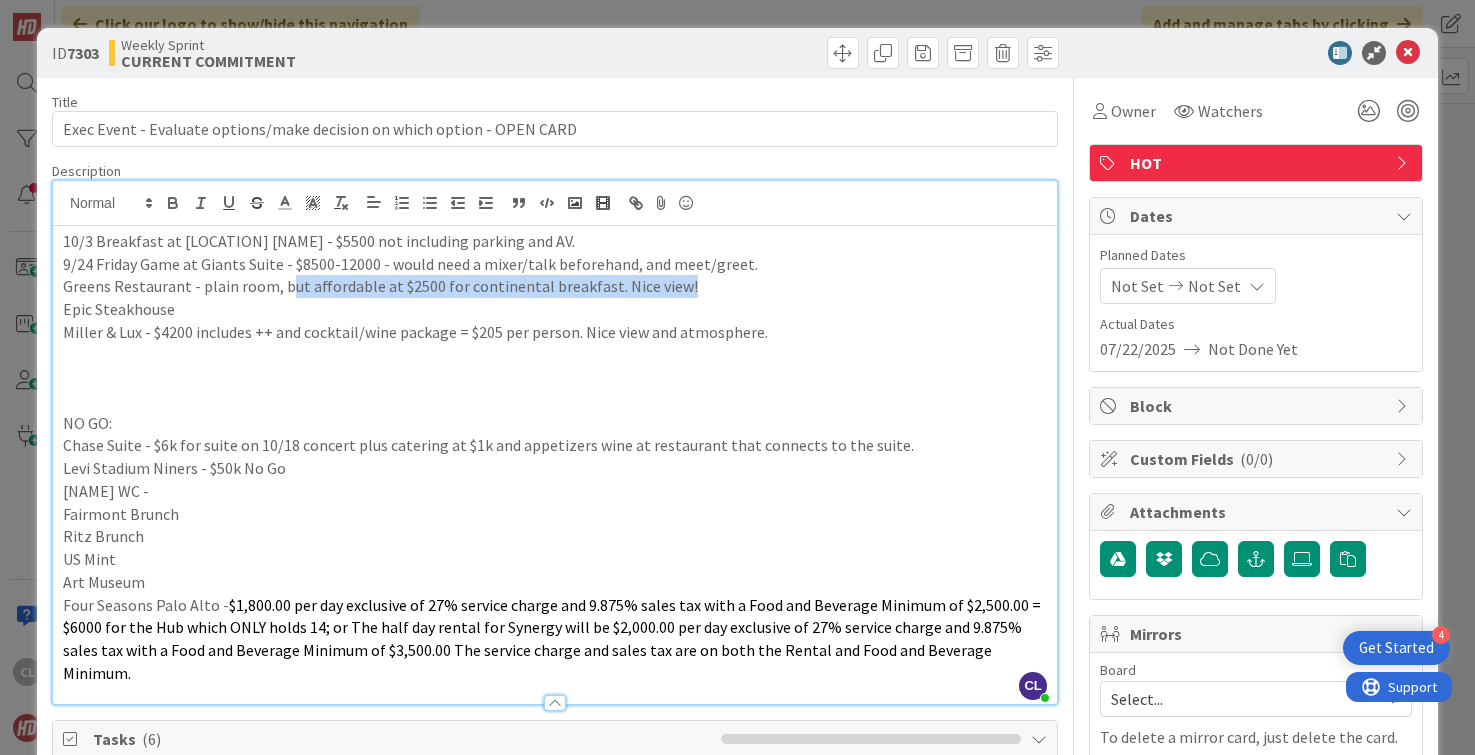 drag, startPoint x: 685, startPoint y: 294, endPoint x: 281, endPoint y: 290, distance: 404.0198 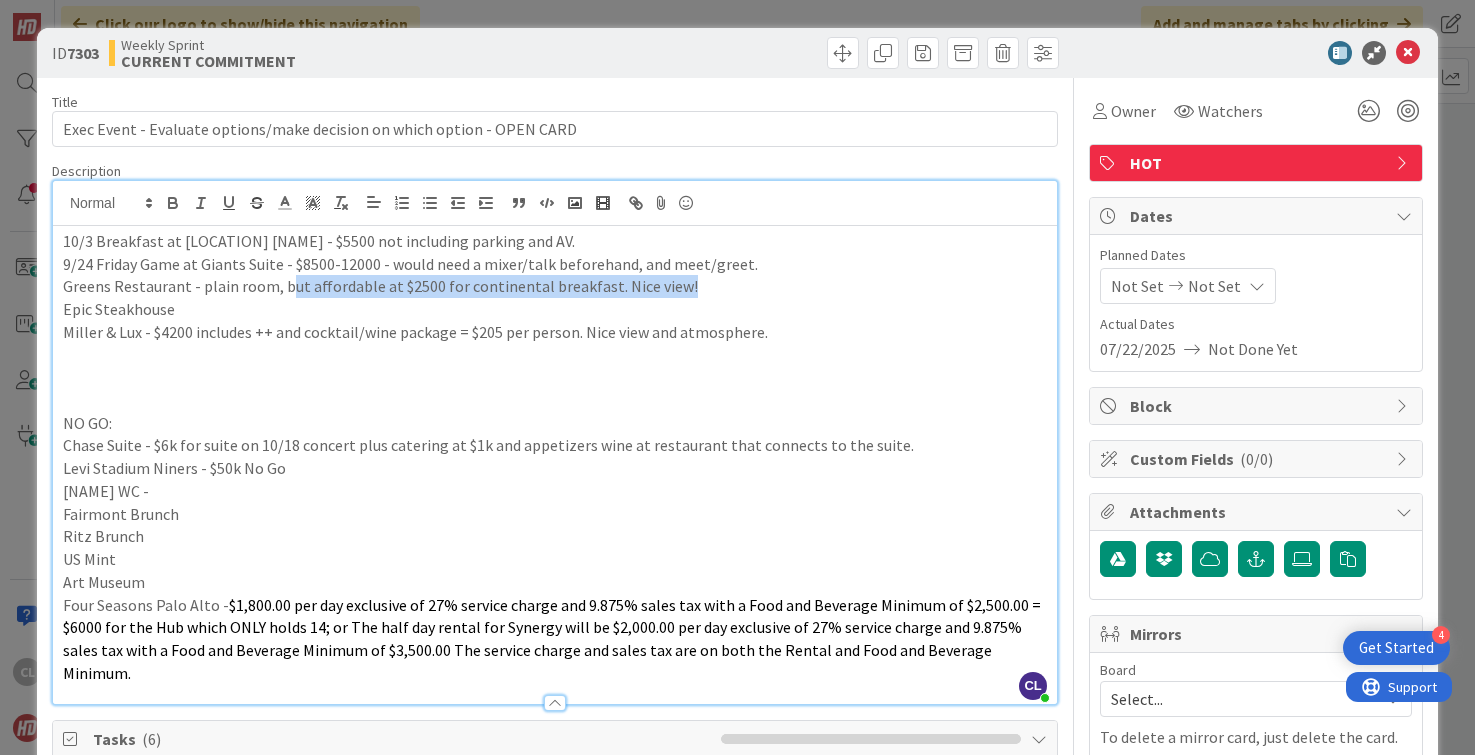 click on "Greens Restaurant - plain room, but affordable at $2500 for continental breakfast. Nice view!" at bounding box center [555, 286] 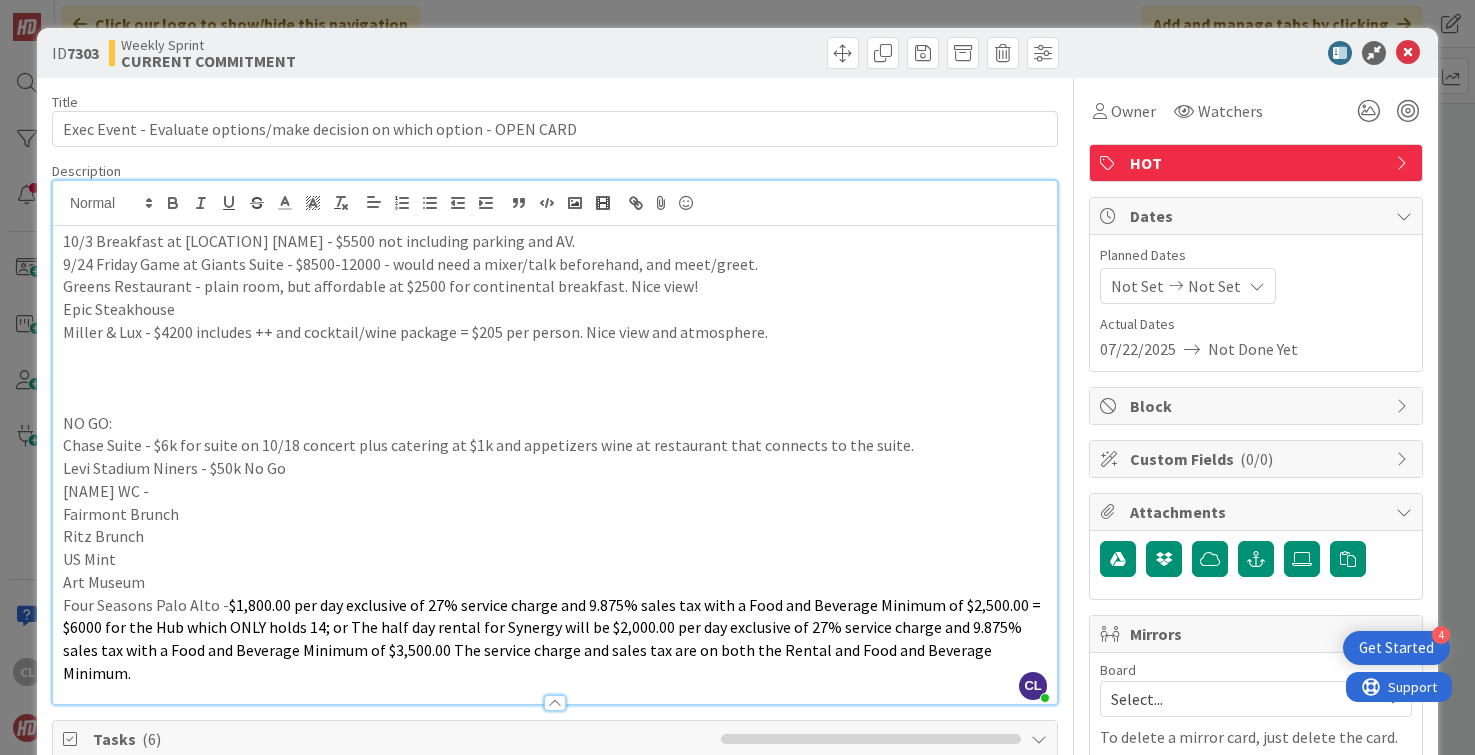 click on "Epic Steakhouse" at bounding box center [555, 309] 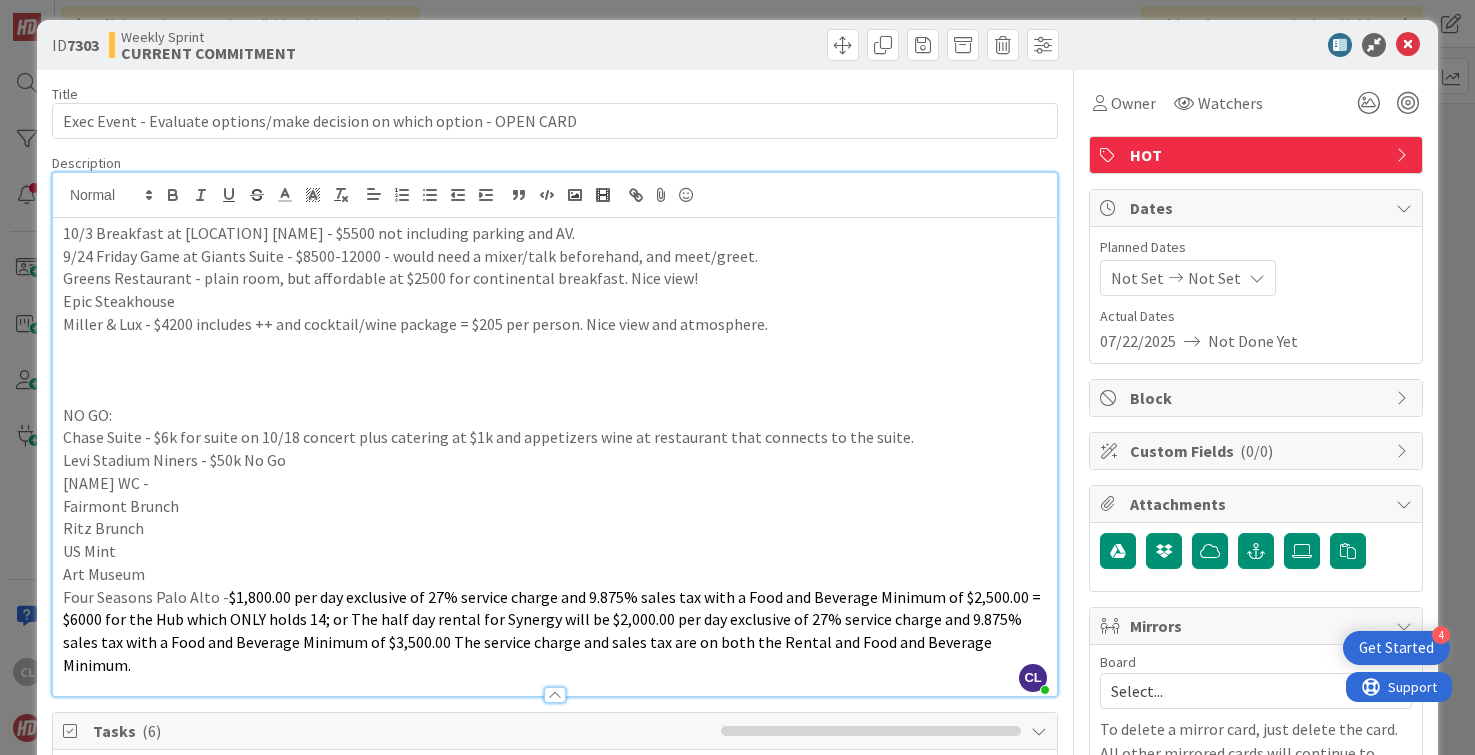 click on "Miller & Lux - $4200 includes ++ and cocktail/wine package = $205 per person. Nice view and atmosphere." at bounding box center [555, 324] 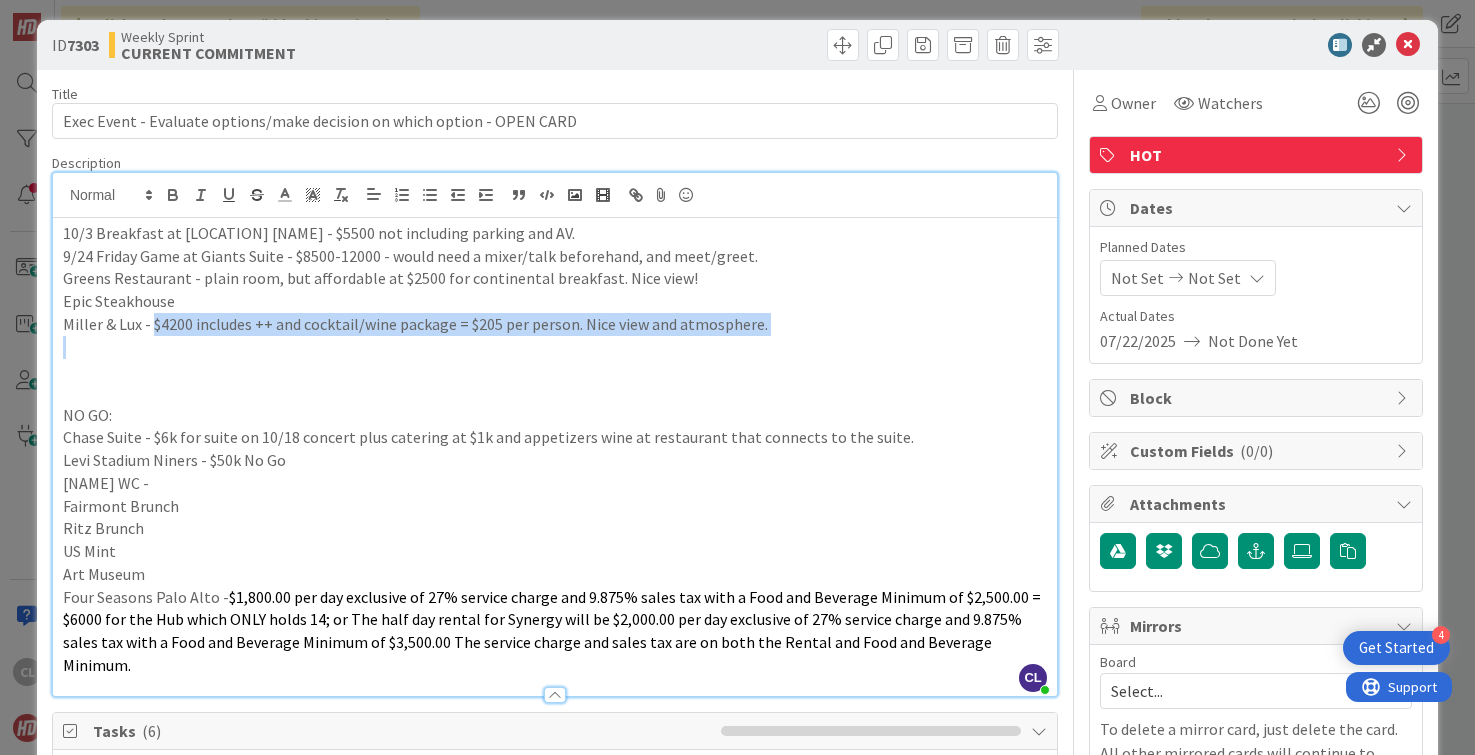 drag, startPoint x: 151, startPoint y: 327, endPoint x: 504, endPoint y: 338, distance: 353.17136 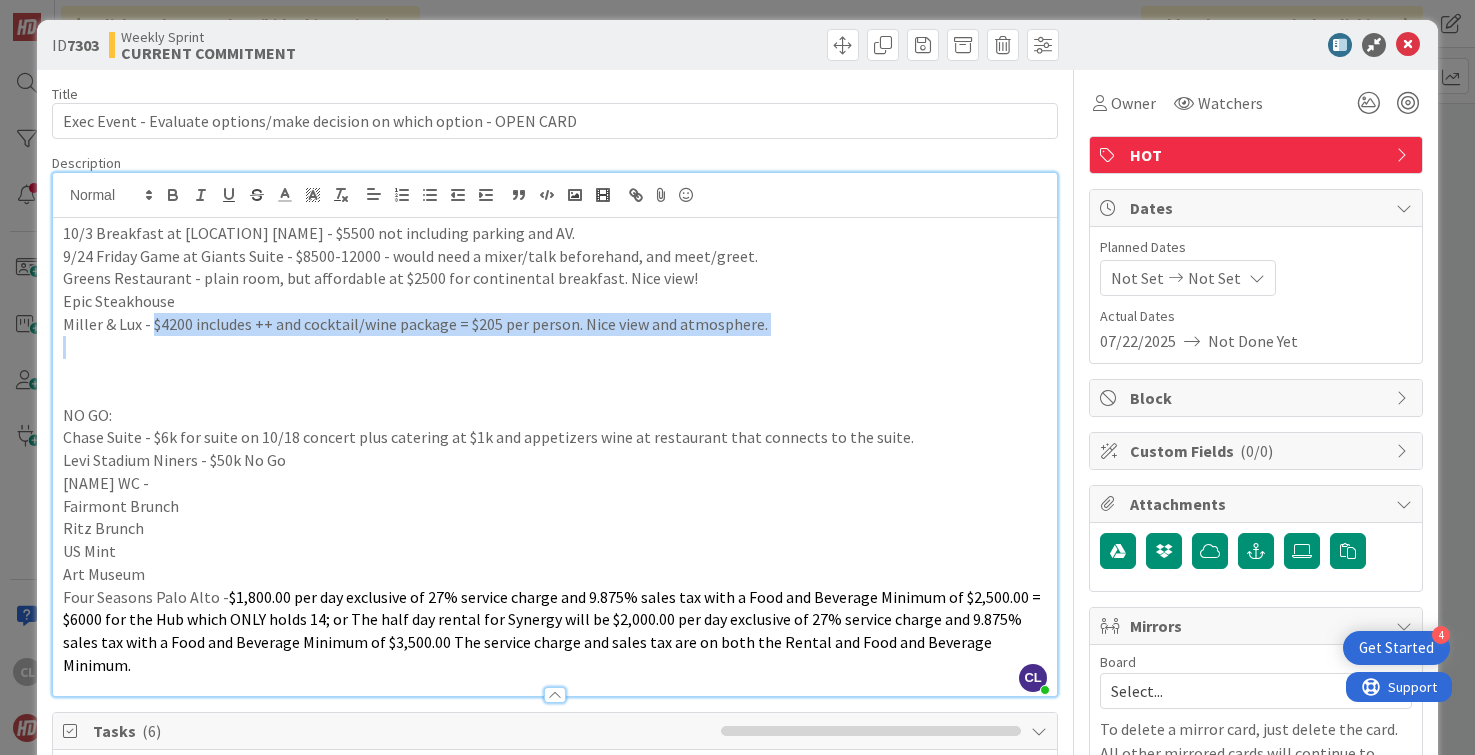 click on "10/3 Breakfast at [LOCATION] [NAME] - $5500 not including parking and AV. 9/24 Friday Game at Giants Suite - $8500-12000 - would need a mixer/talk beforehand, and meet/greet. Greens Restaurant - plain room, but affordable at $2500 for continental breakfast. Nice view! Epic Steakhouse Miller & Lux - $4200 includes ++ and cocktail/wine package = $205 per person. Nice view and atmosphere. NO GO: Chase Suite - $6k for suite on 10/18 concert plus catering at $1k and appetizers wine at restaurant that connects to the suite. Levi Stadium Niners - $50k No Go [NAME] WC - Fairmont Brunch Ritz Brunch US Mint Art Museum Four Seasons Palo Alto -" at bounding box center (555, 457) 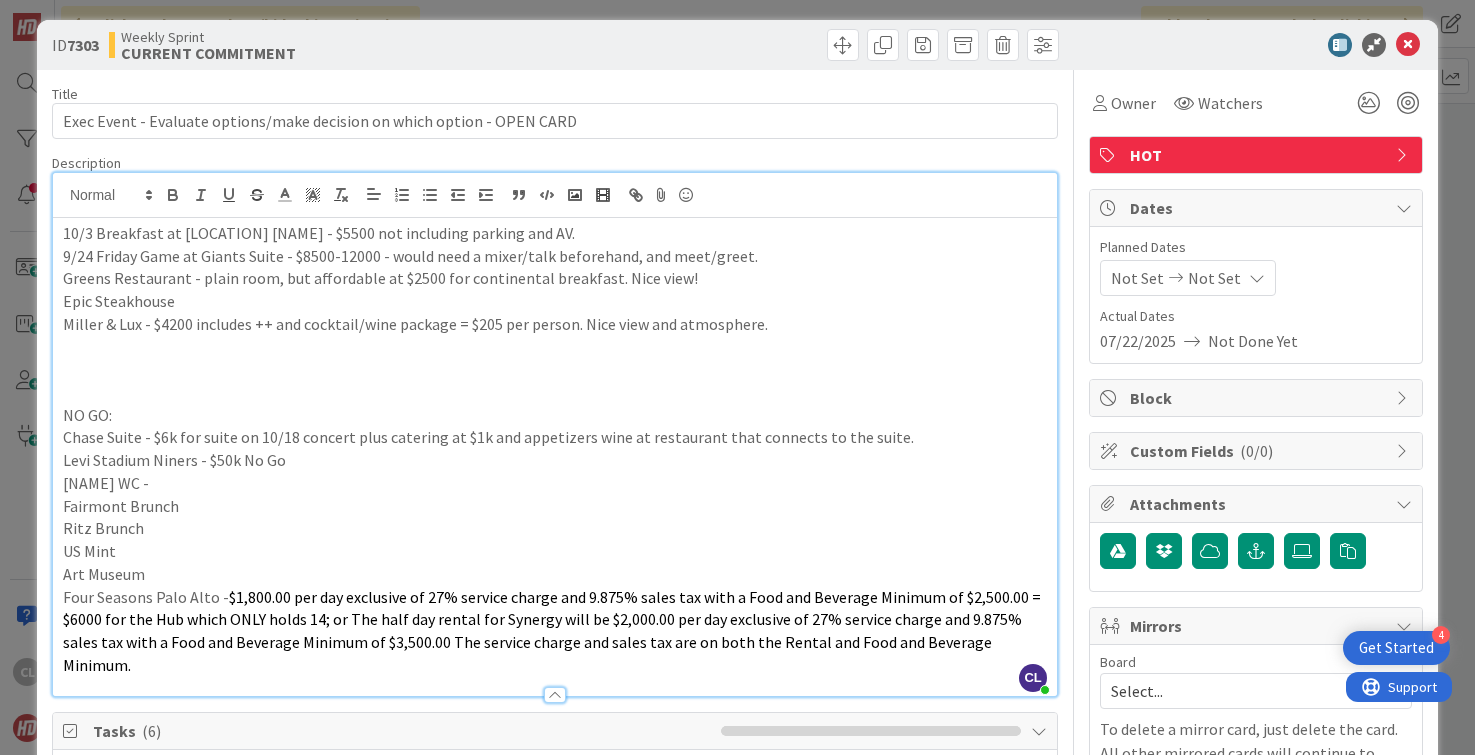 click on "Miller & Lux - $4200 includes ++ and cocktail/wine package = $205 per person. Nice view and atmosphere." at bounding box center (555, 324) 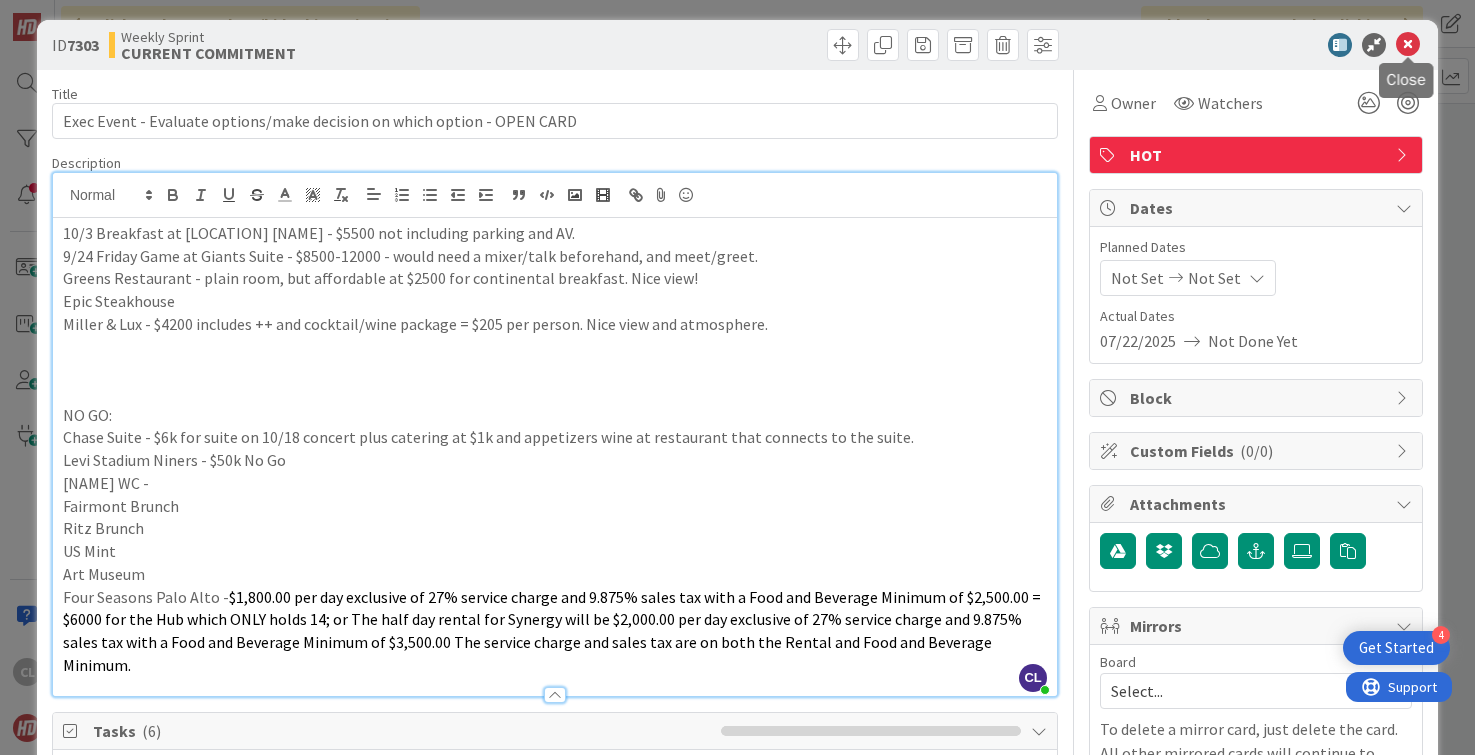 click at bounding box center (1408, 45) 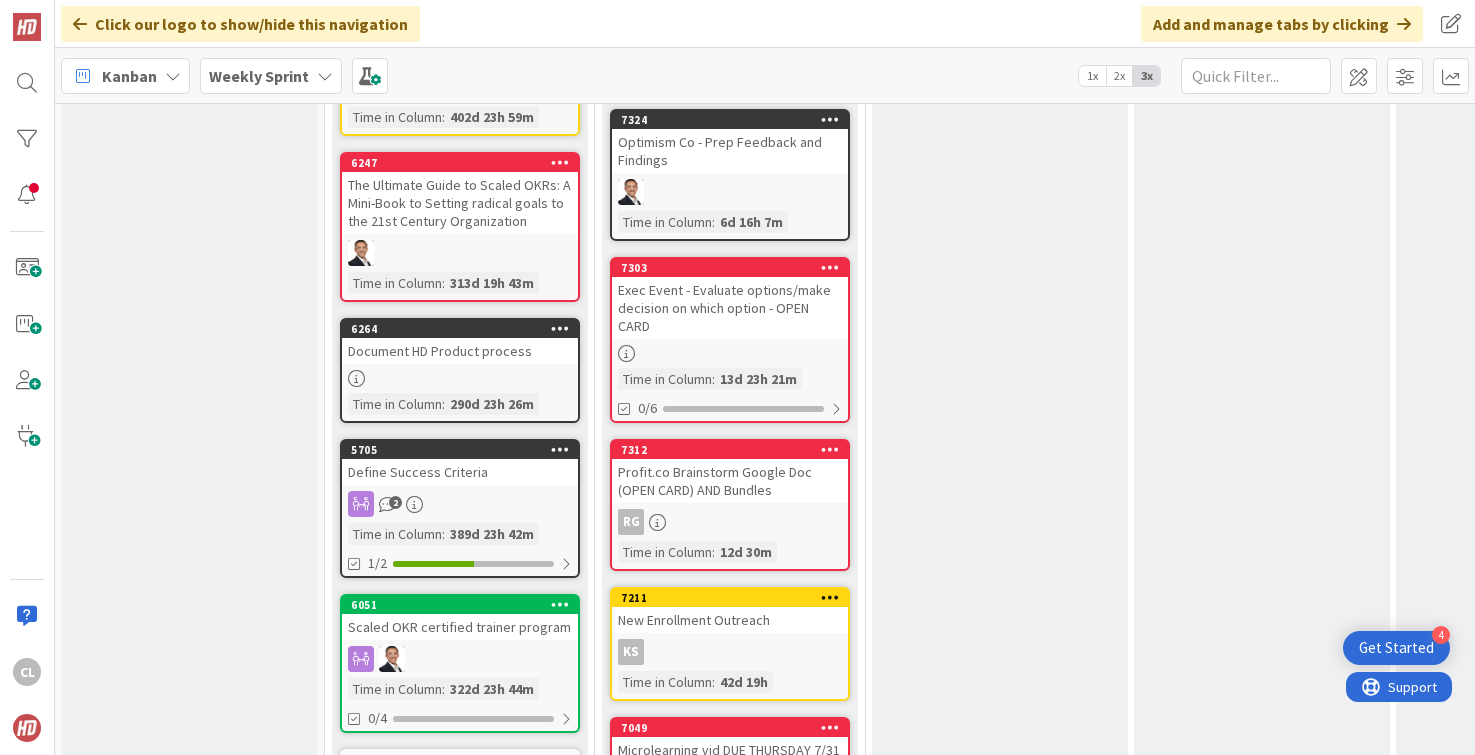 scroll, scrollTop: 0, scrollLeft: 0, axis: both 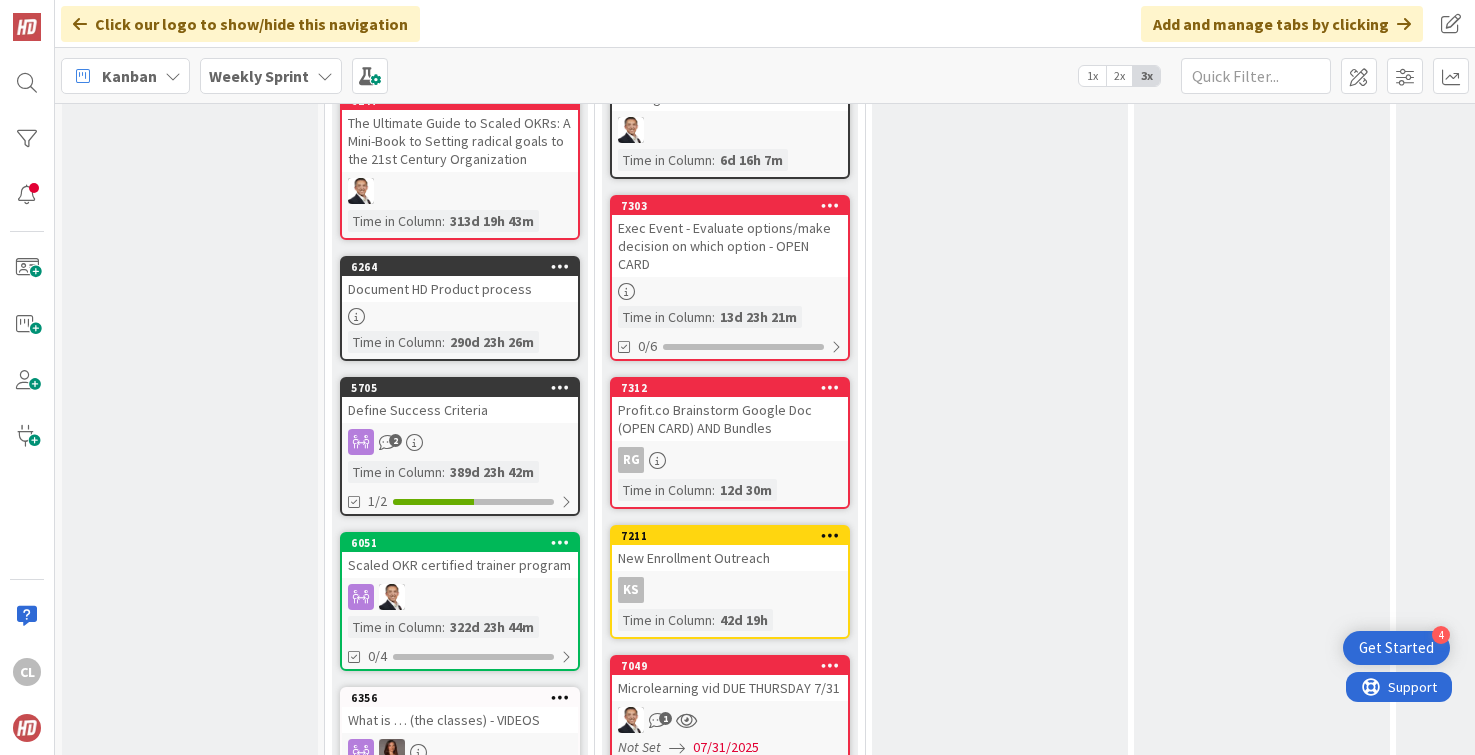 click on "Profit.co Brainstorm Google Doc (OPEN CARD) AND Bundles" at bounding box center (730, 419) 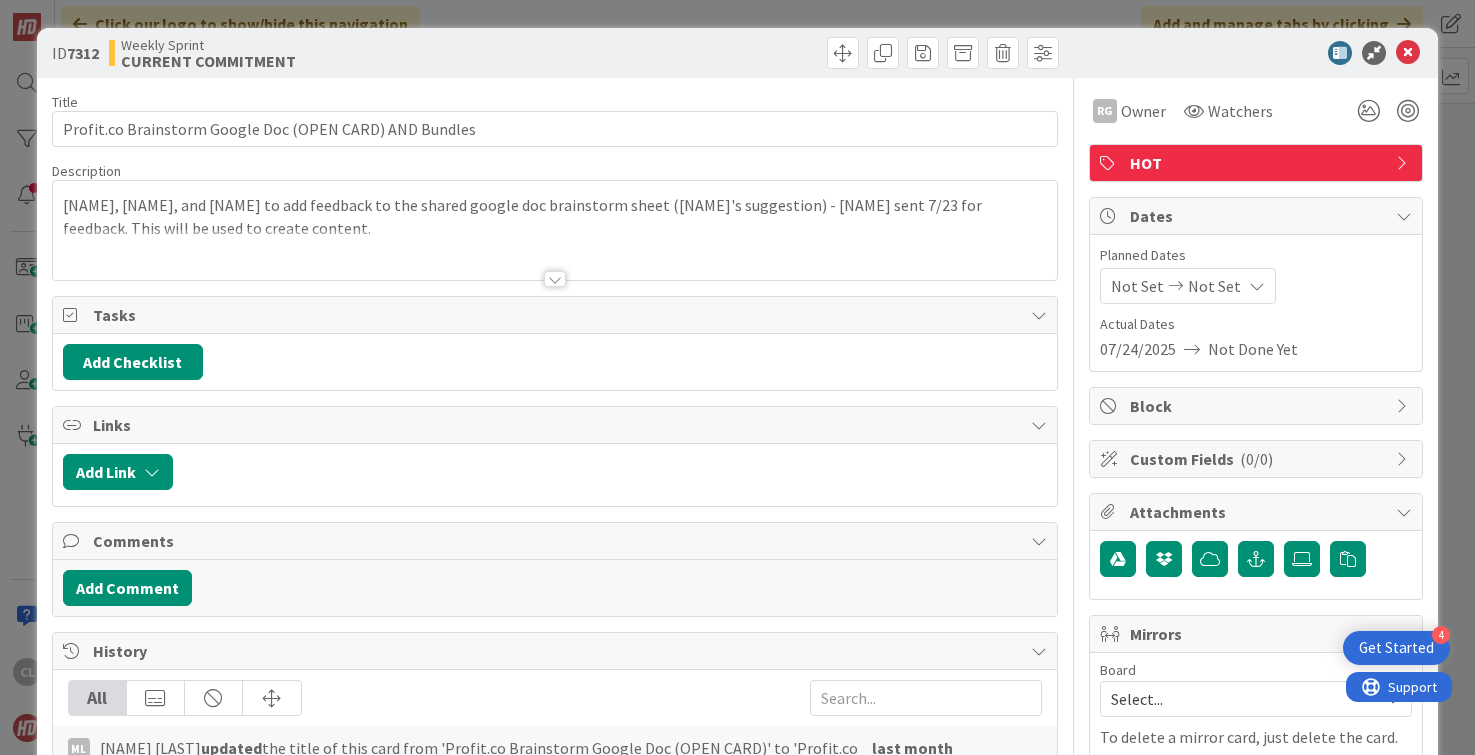 scroll, scrollTop: 0, scrollLeft: 0, axis: both 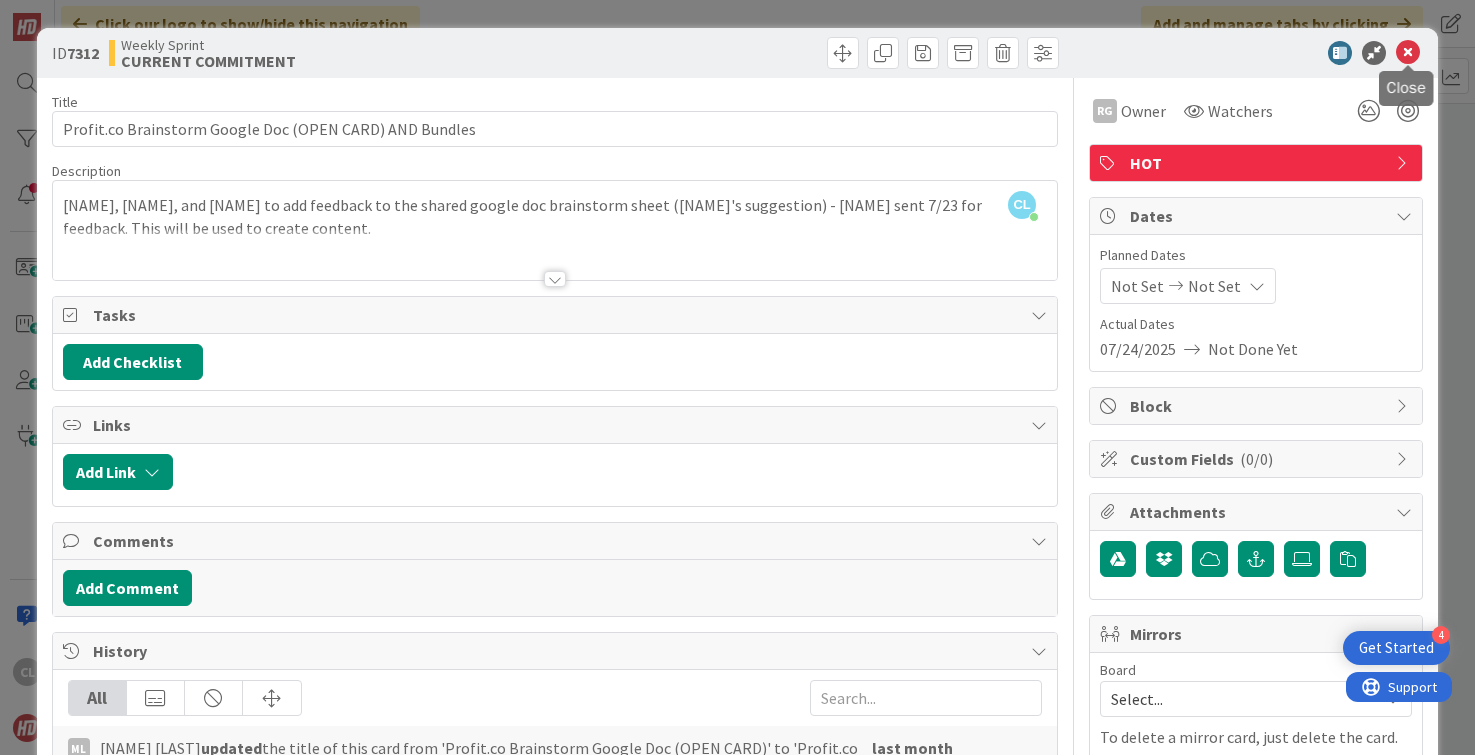 click at bounding box center [1408, 53] 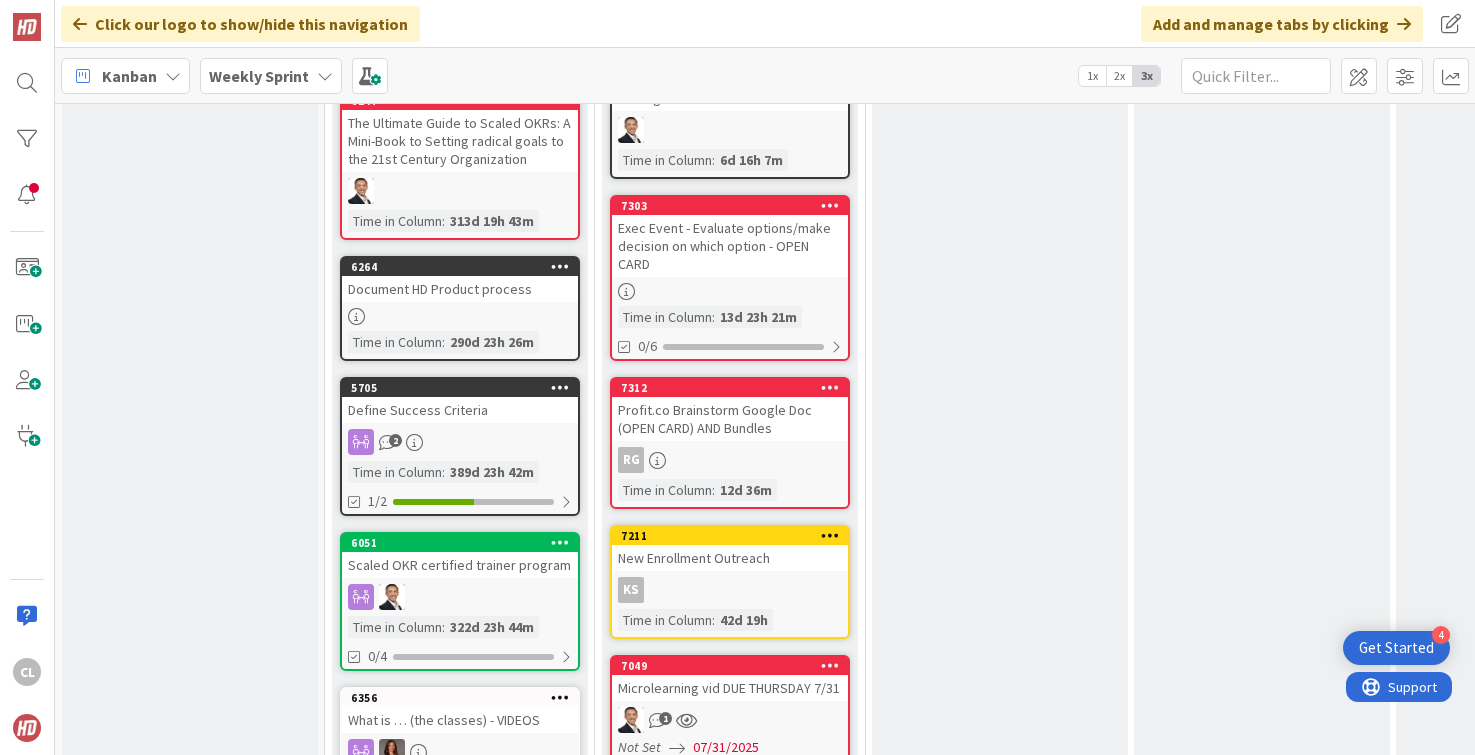 scroll, scrollTop: 0, scrollLeft: 0, axis: both 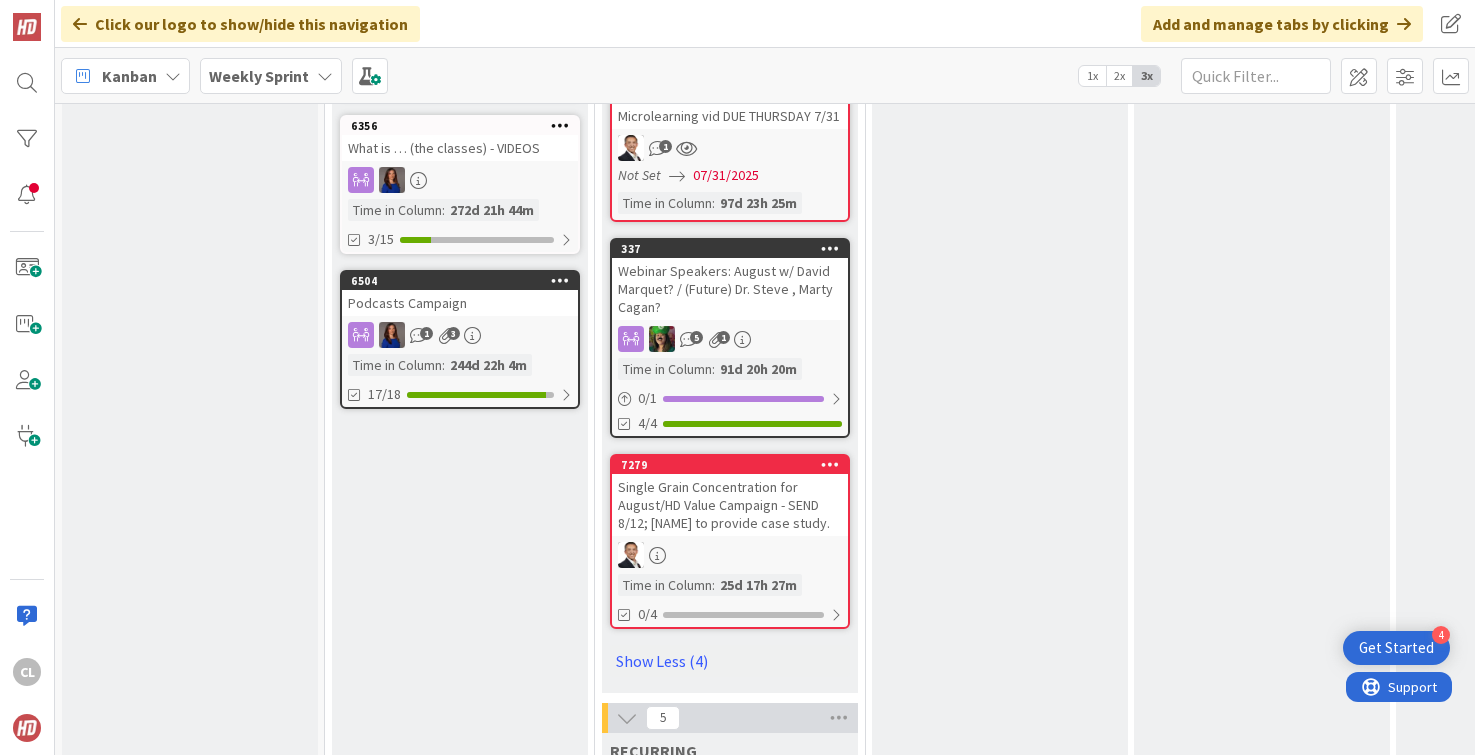 click on "Single Grain Concentration for August/HD Value Campaign - SEND 8/12; [NAME] to provide case study." at bounding box center [730, 505] 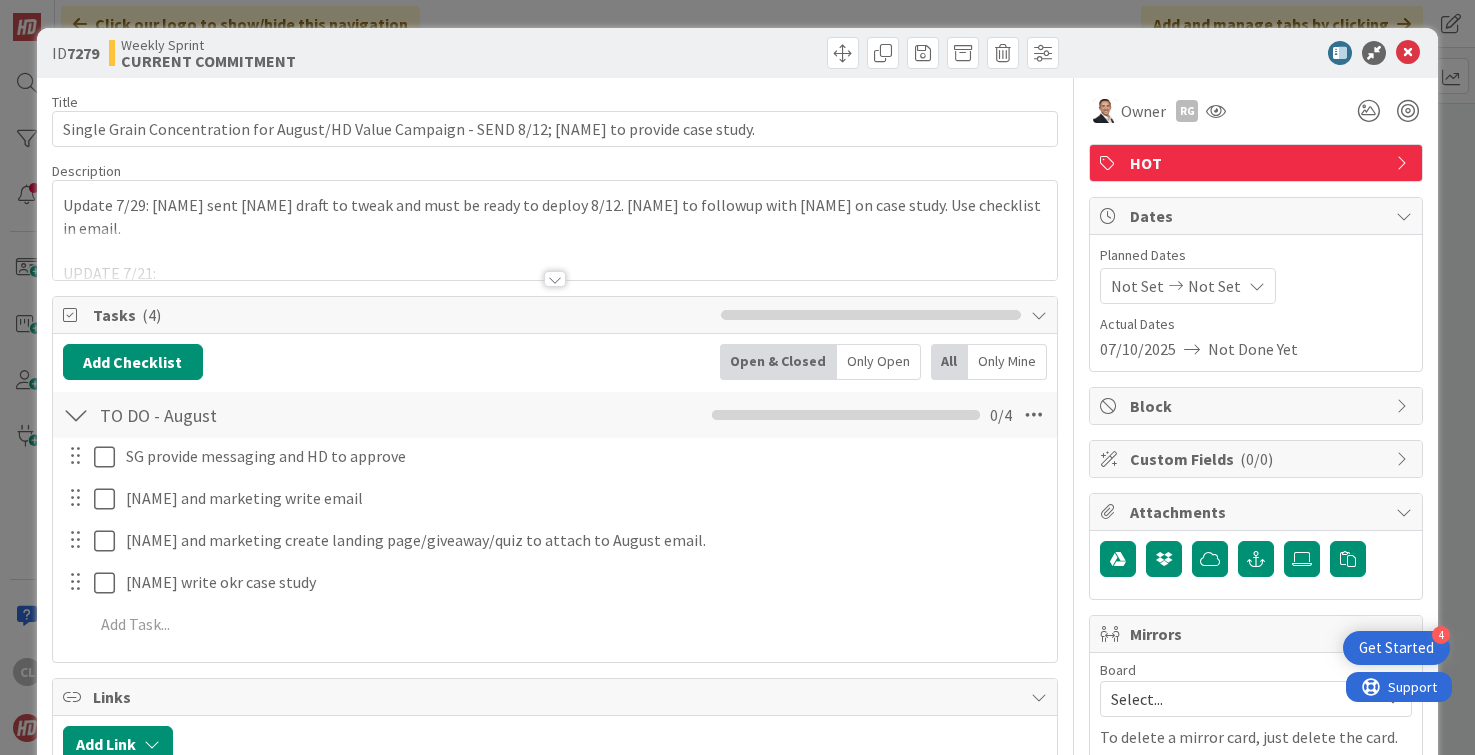 scroll, scrollTop: 0, scrollLeft: 0, axis: both 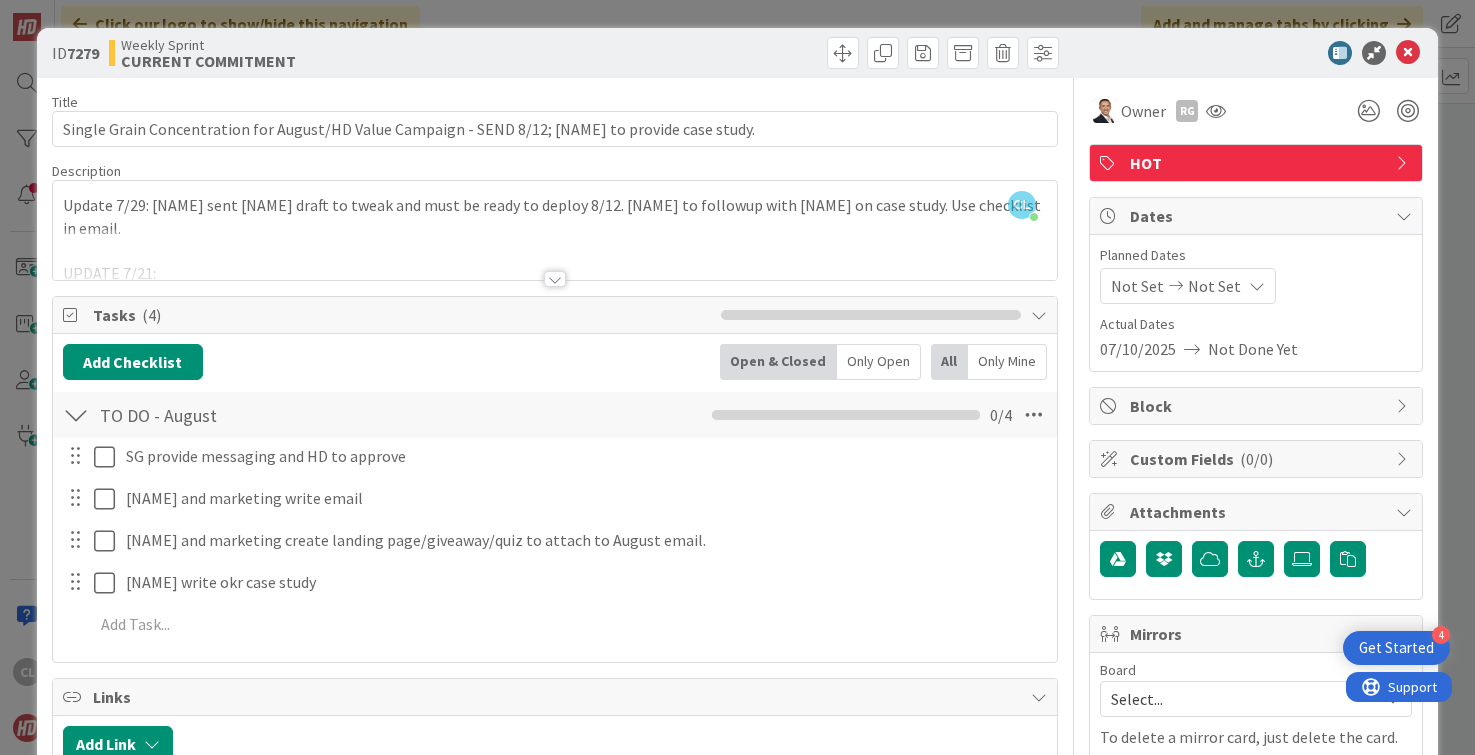 click at bounding box center [555, 254] 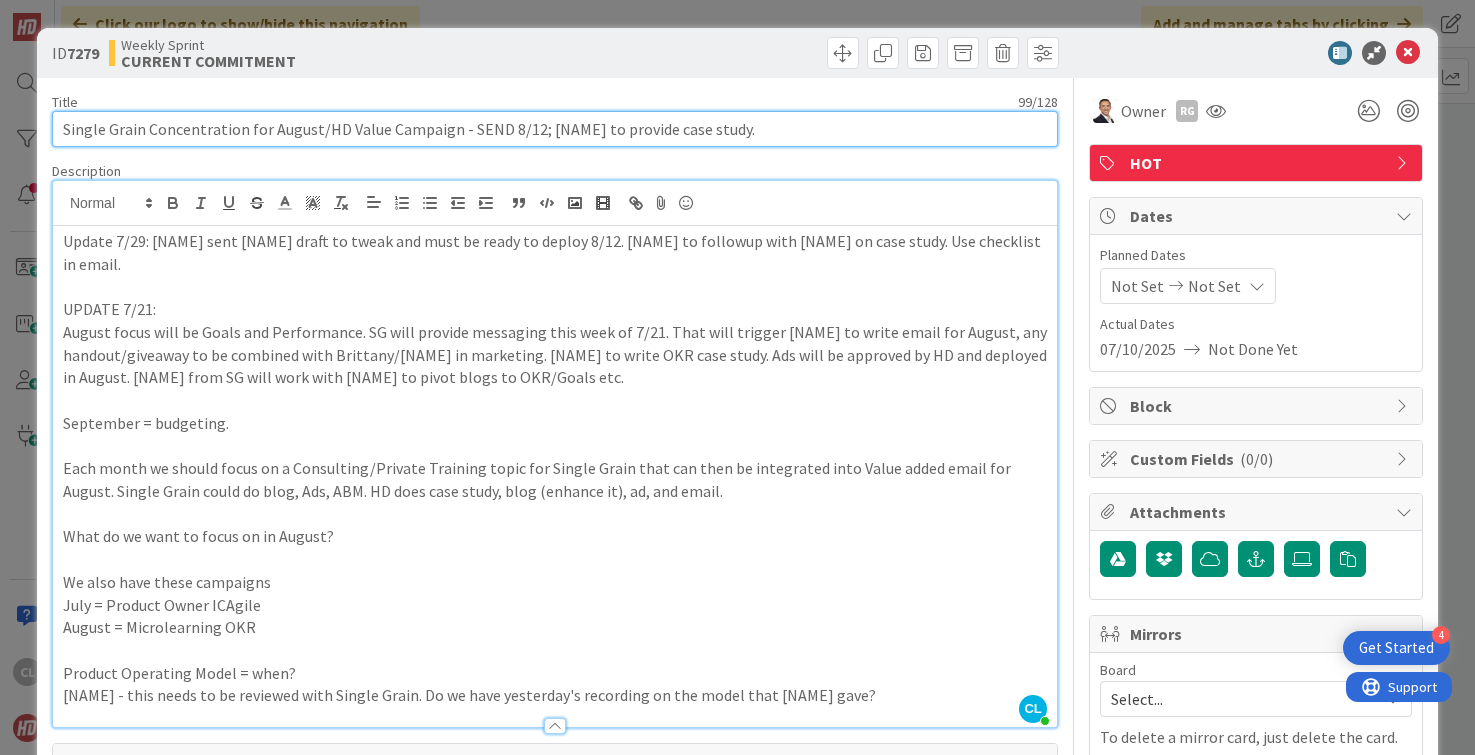 drag, startPoint x: 270, startPoint y: 131, endPoint x: 310, endPoint y: 132, distance: 40.012497 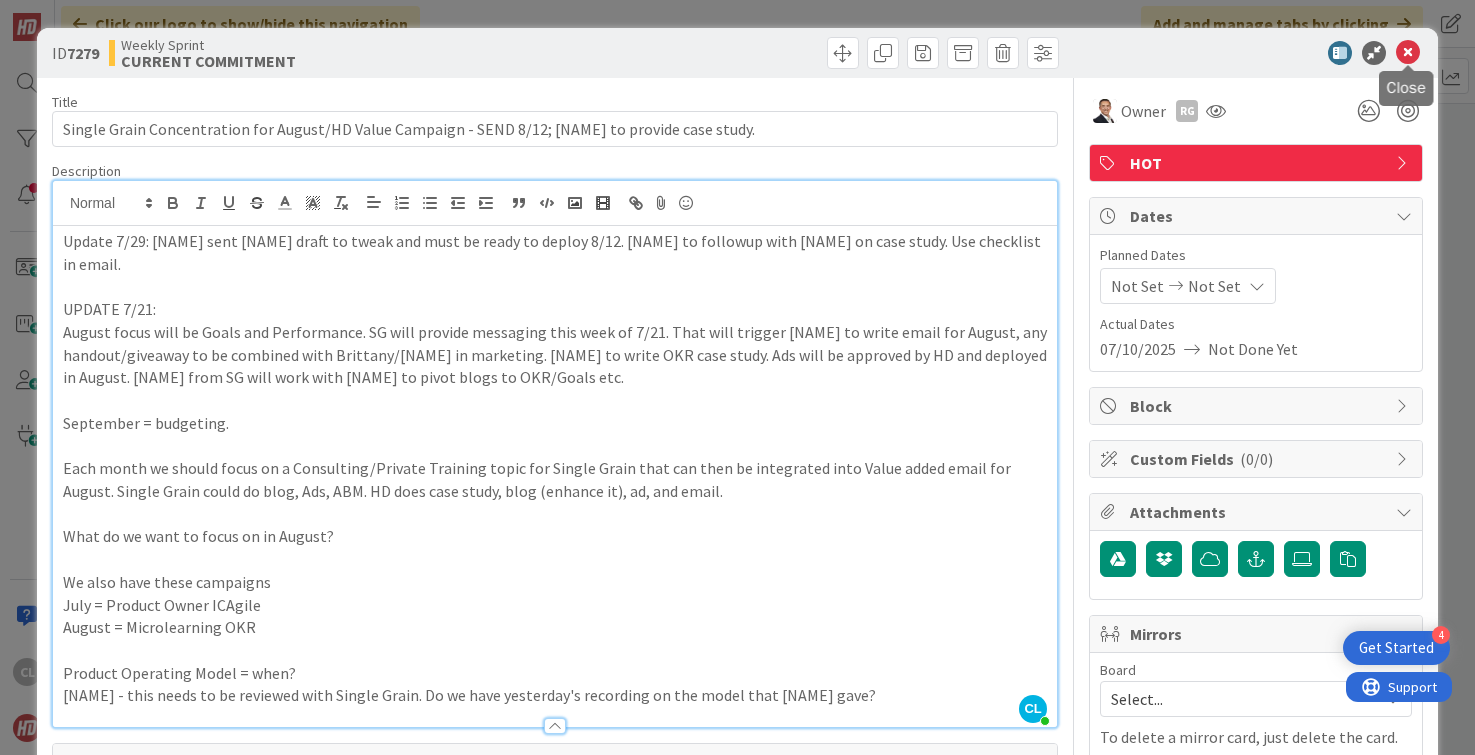 click at bounding box center [1408, 53] 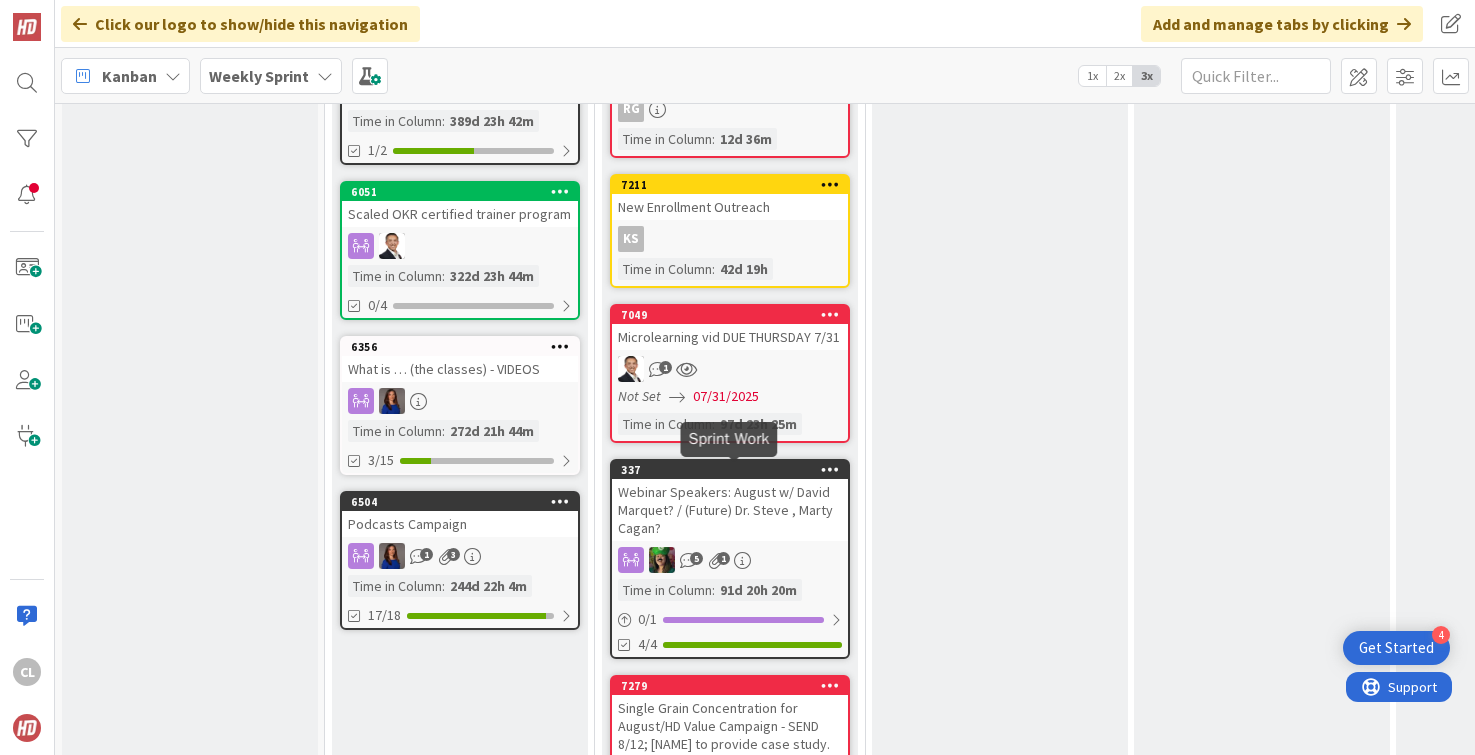 scroll, scrollTop: 2150, scrollLeft: 0, axis: vertical 